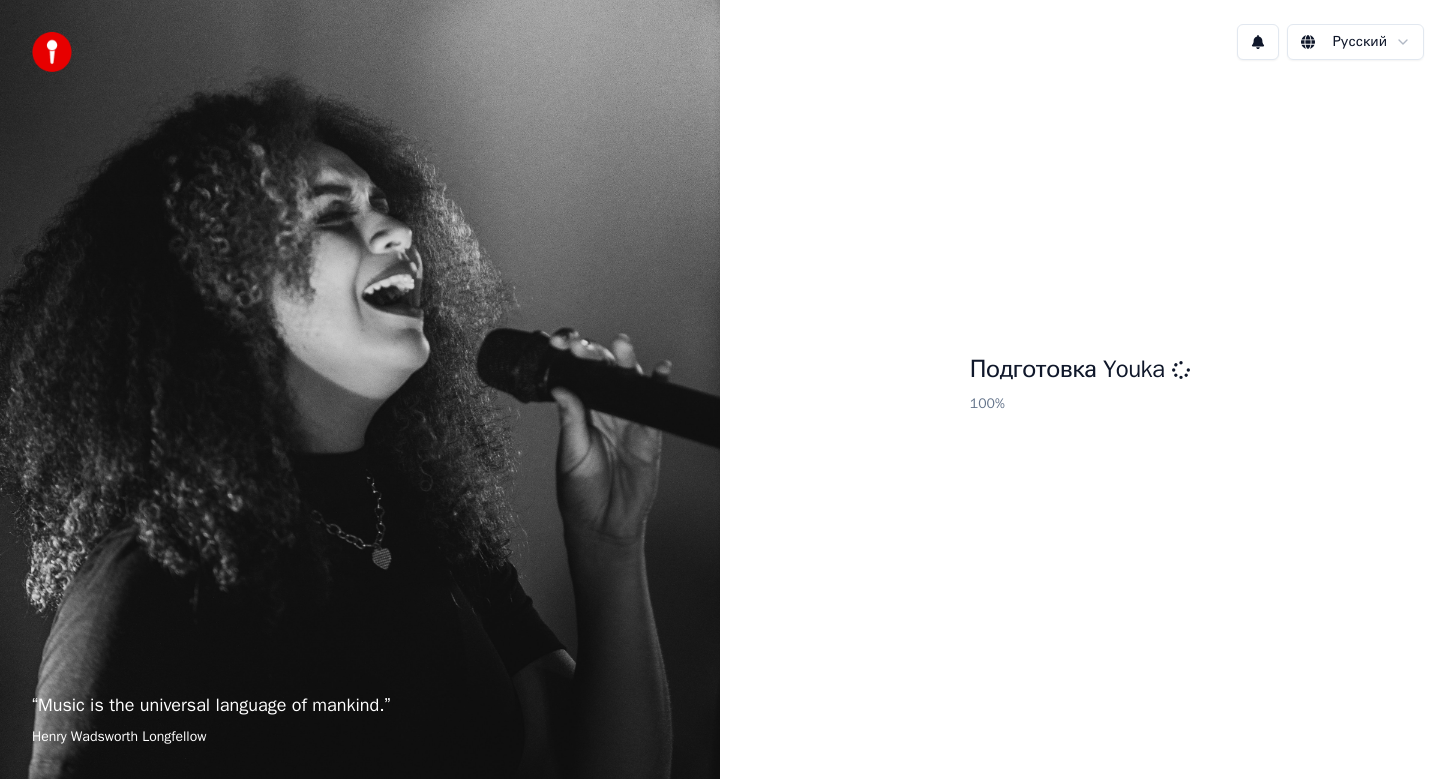 scroll, scrollTop: 0, scrollLeft: 0, axis: both 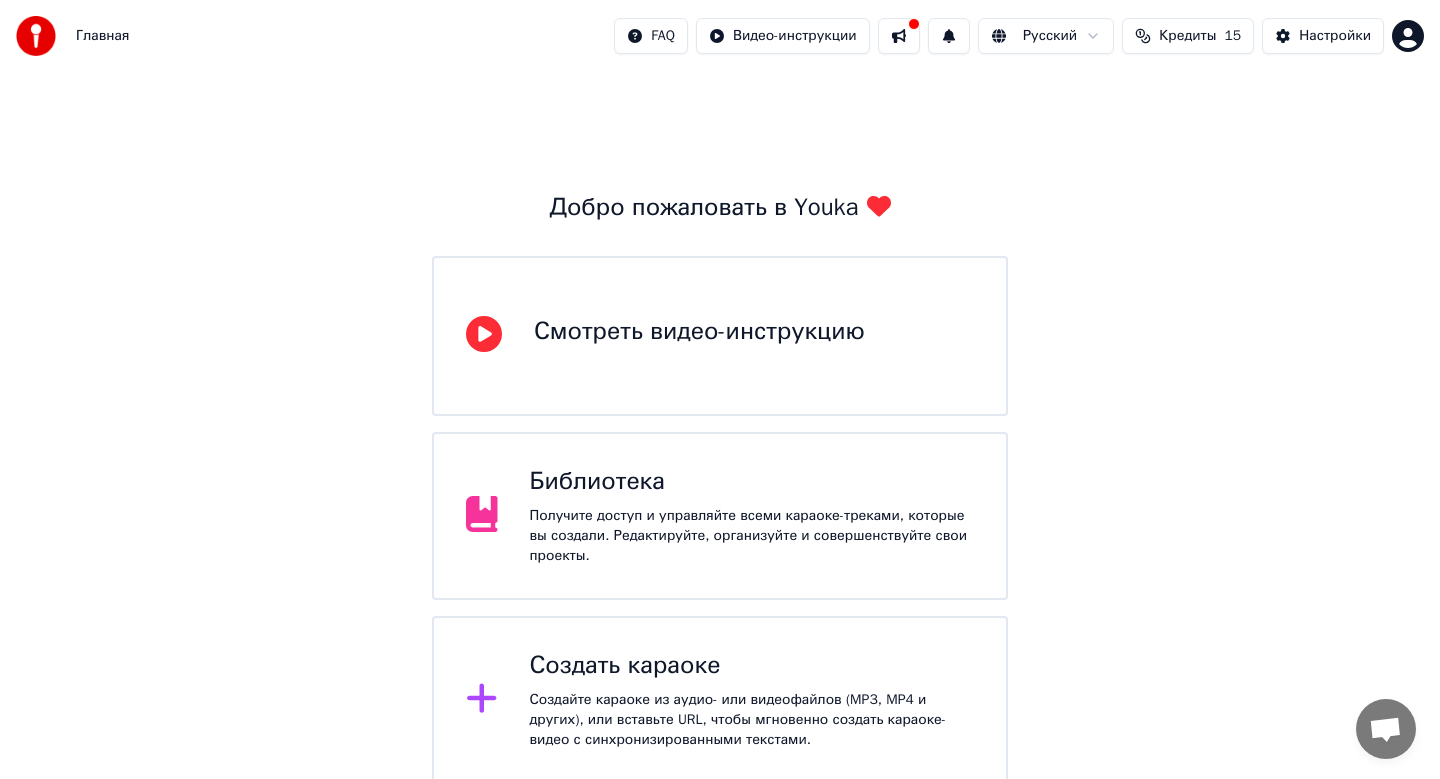 click on "Создать караоке" at bounding box center [752, 666] 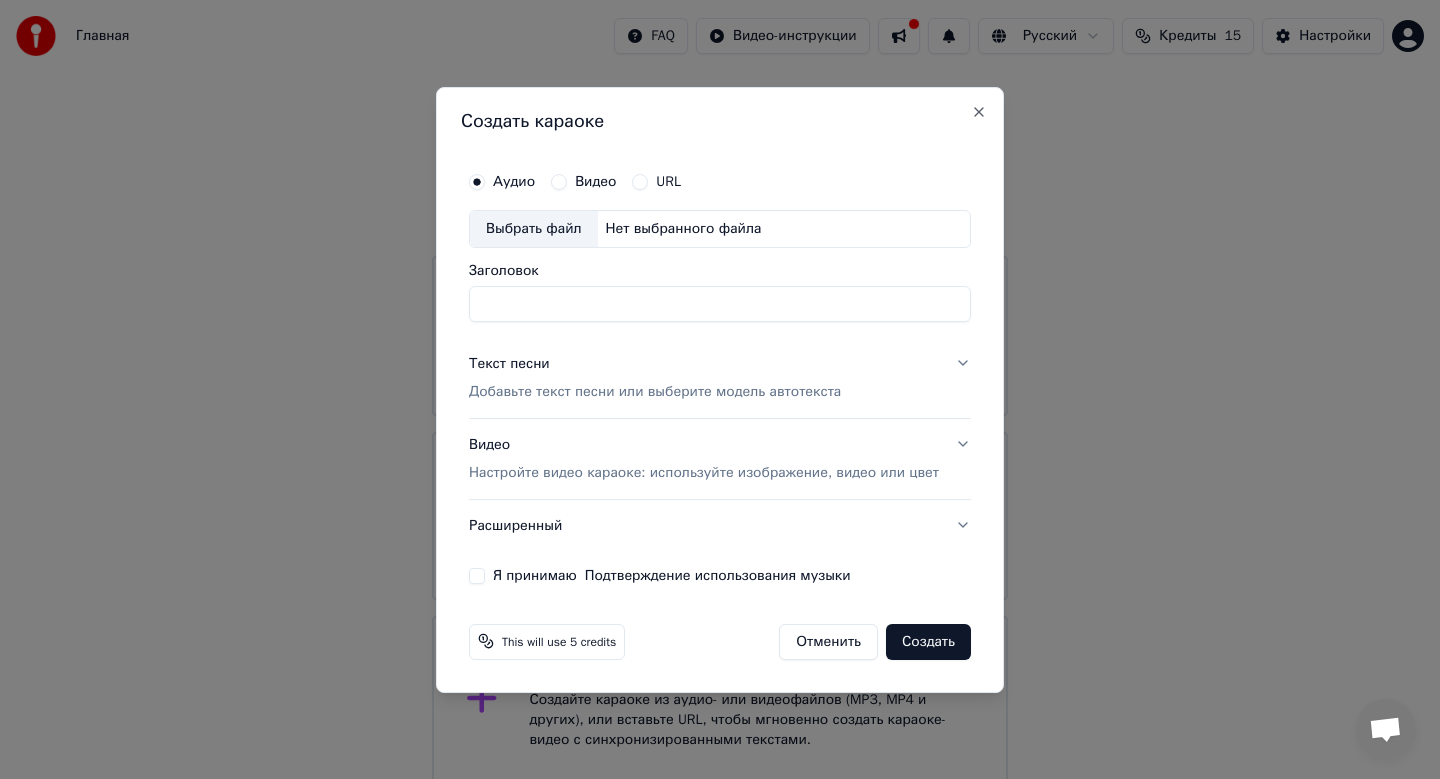 click on "Выбрать файл" at bounding box center (534, 229) 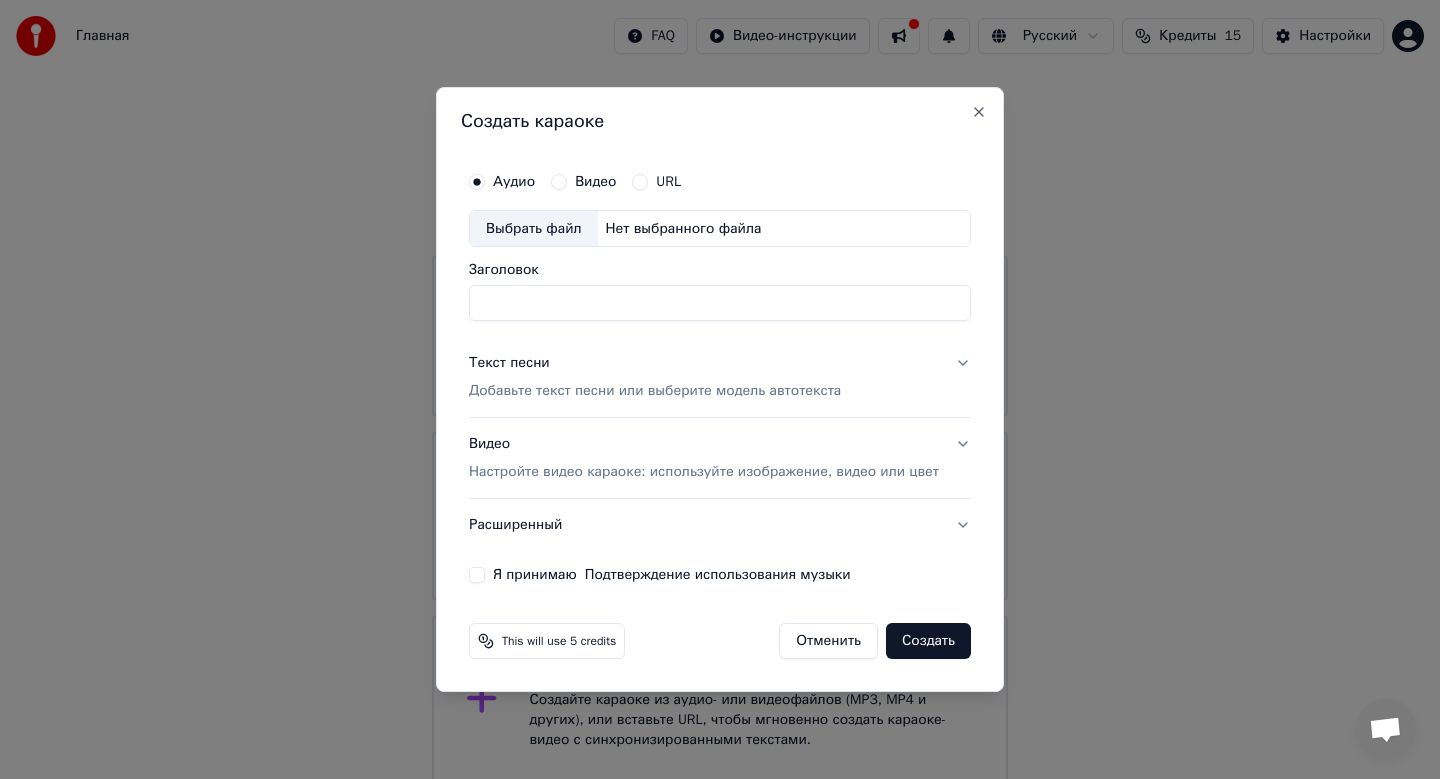 click on "Выбрать файл" at bounding box center (534, 229) 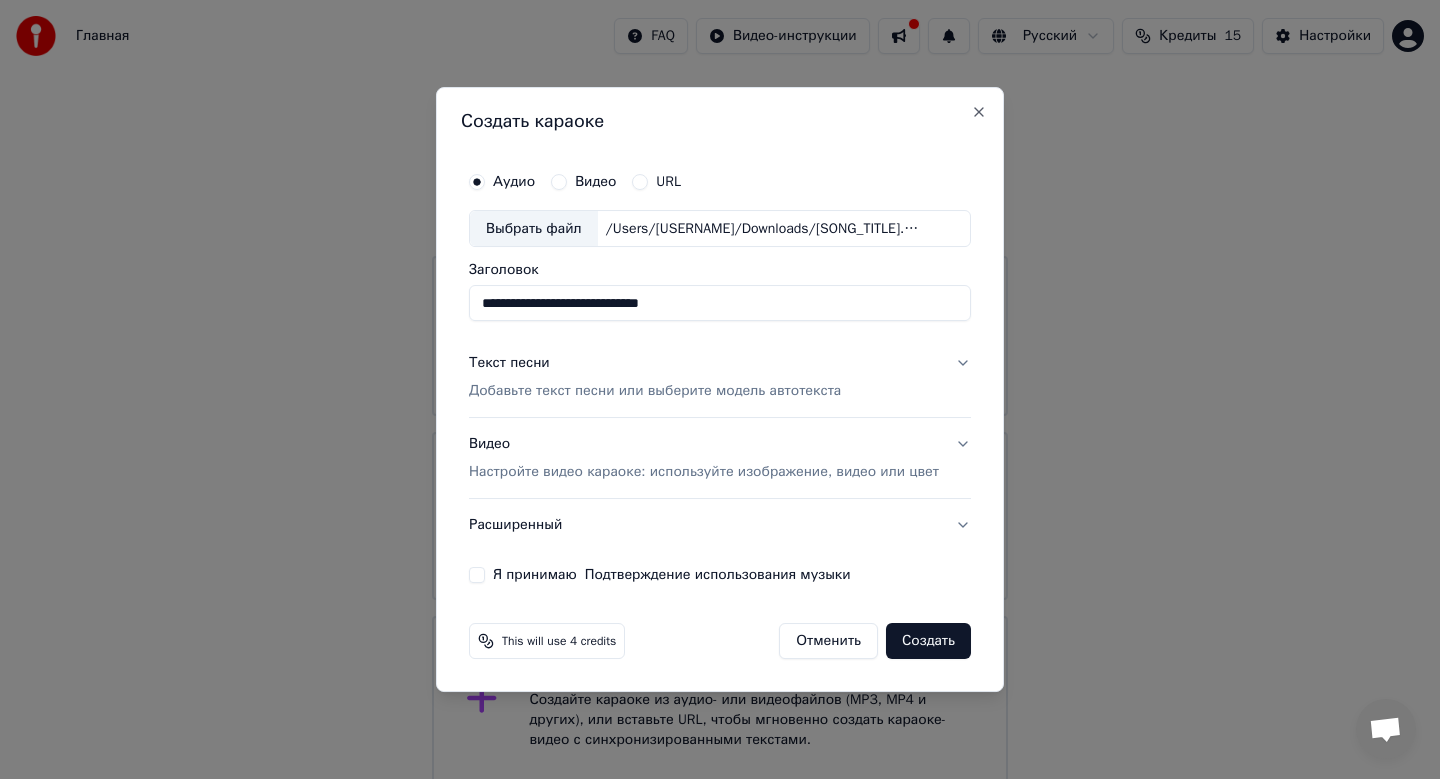 drag, startPoint x: 692, startPoint y: 309, endPoint x: 338, endPoint y: 295, distance: 354.27673 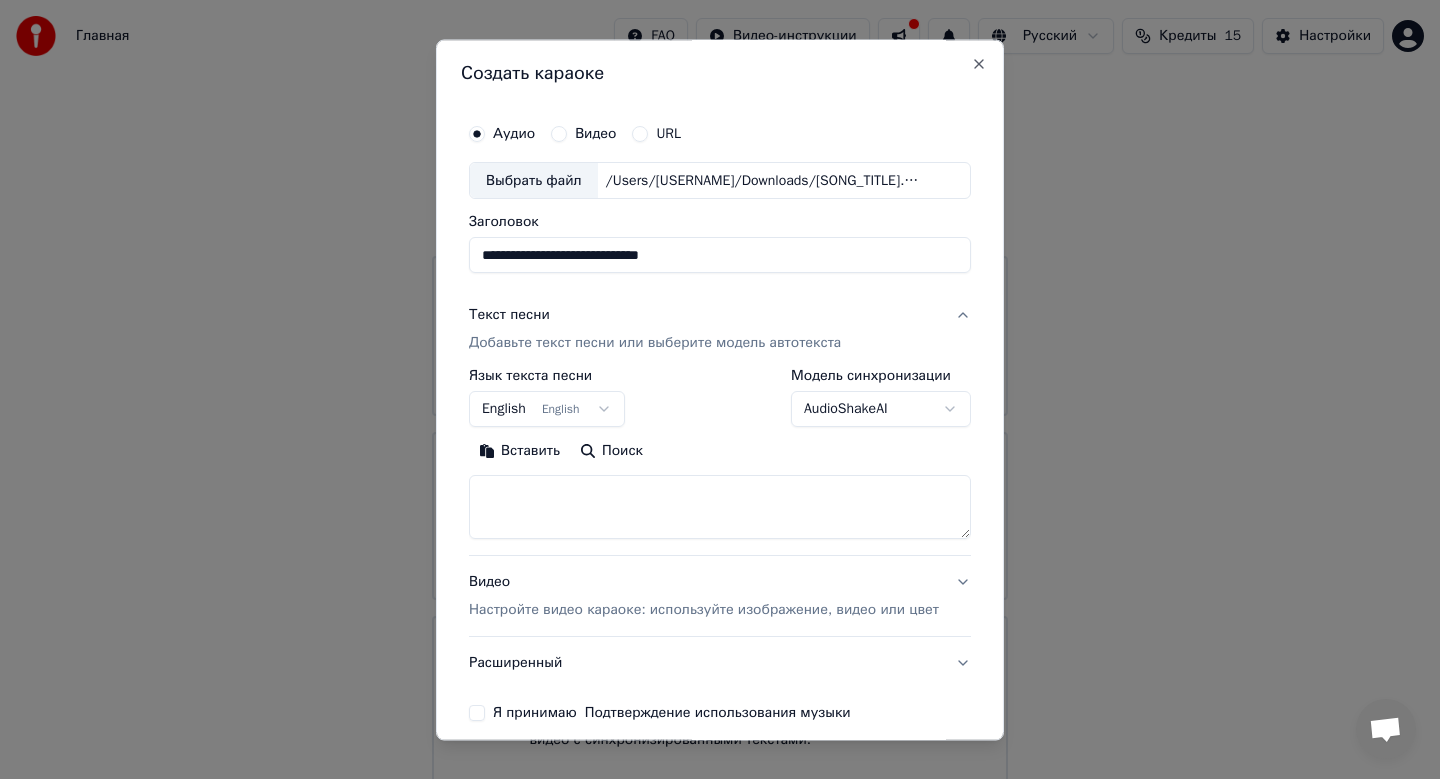 click on "**********" at bounding box center [720, 392] 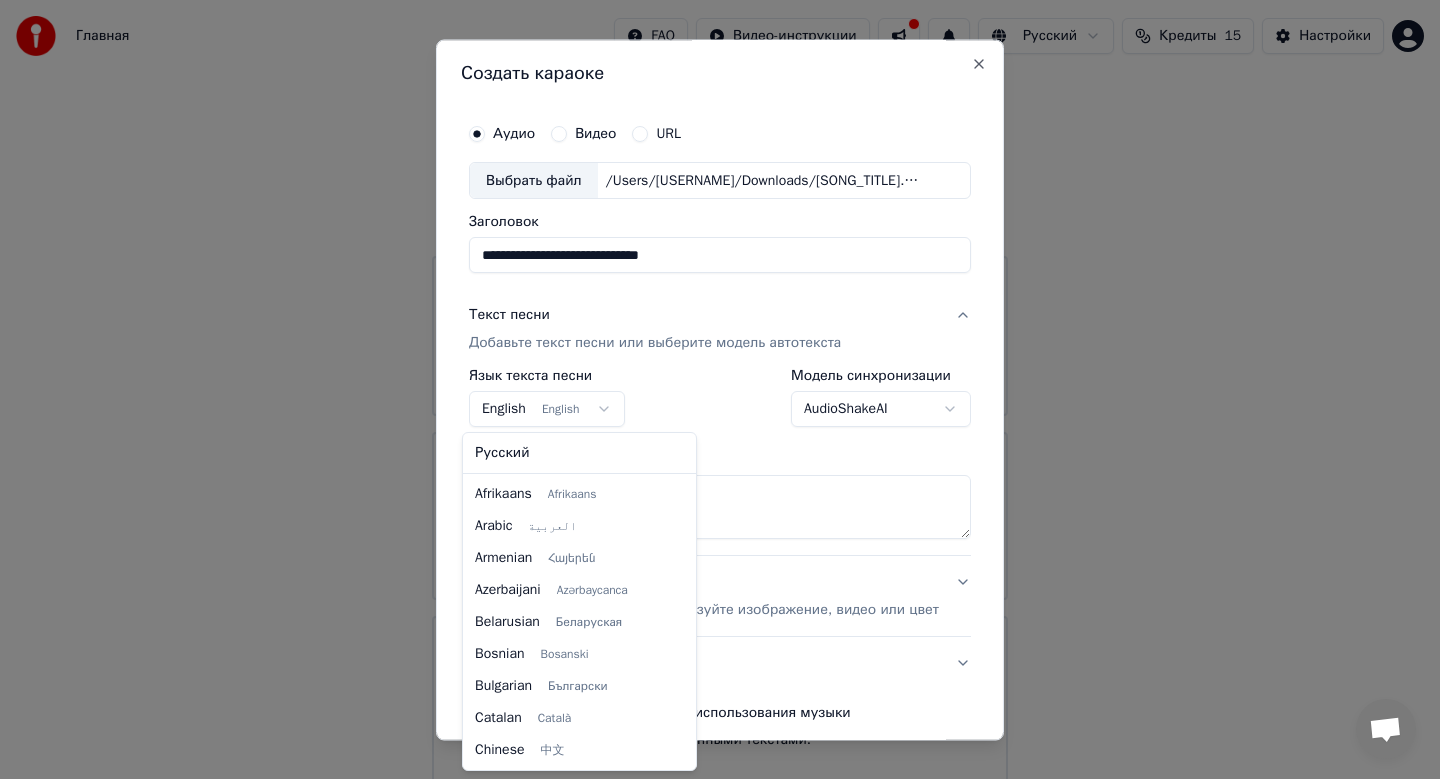 scroll, scrollTop: 160, scrollLeft: 0, axis: vertical 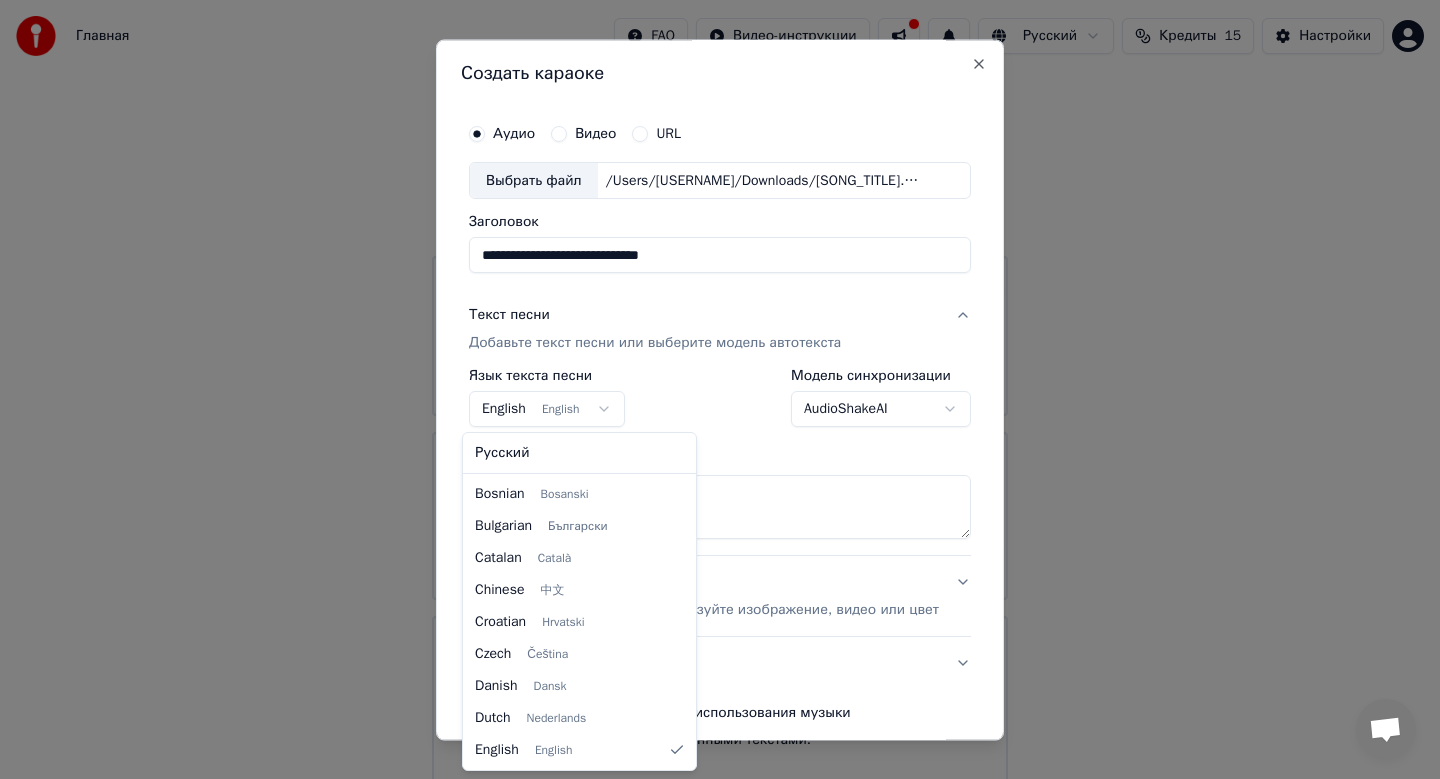 select on "**" 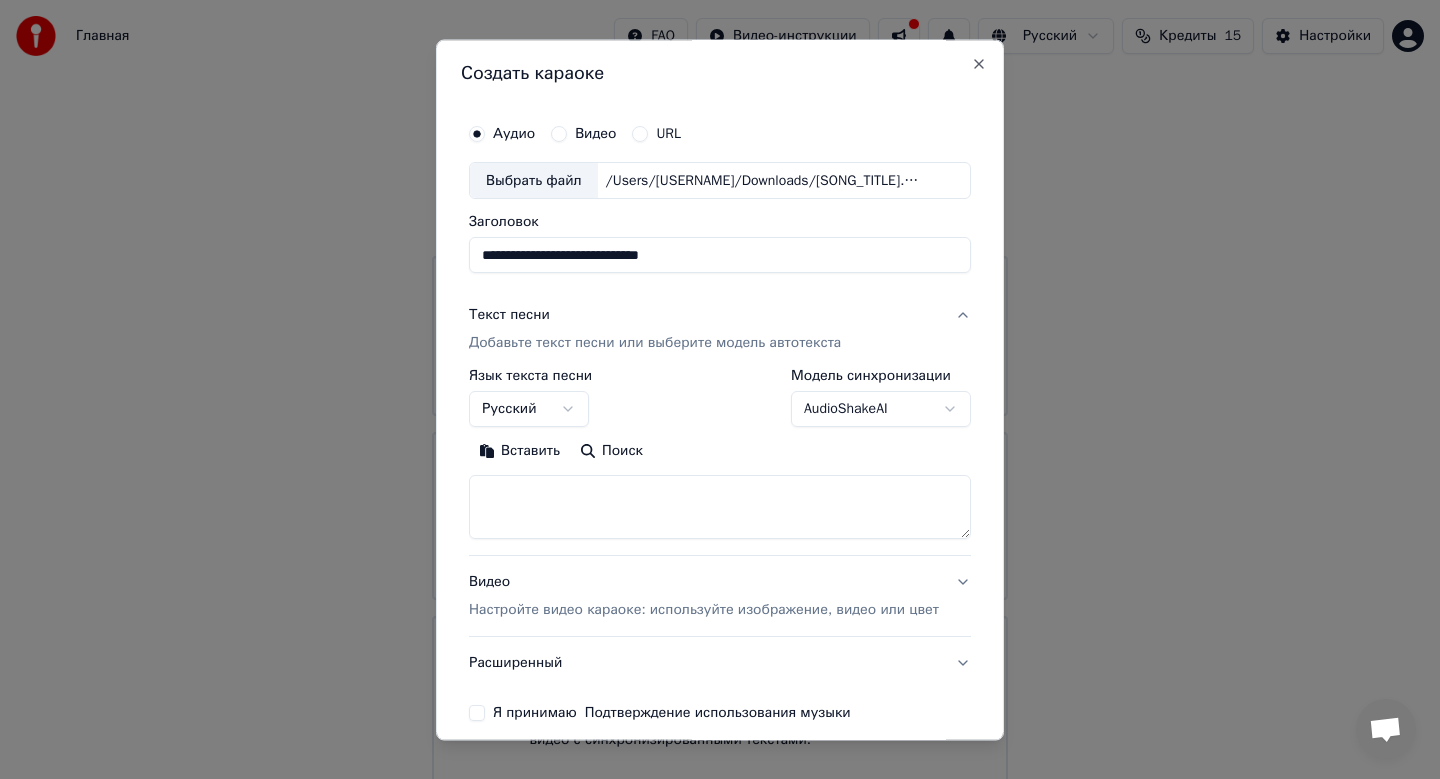 click at bounding box center [720, 508] 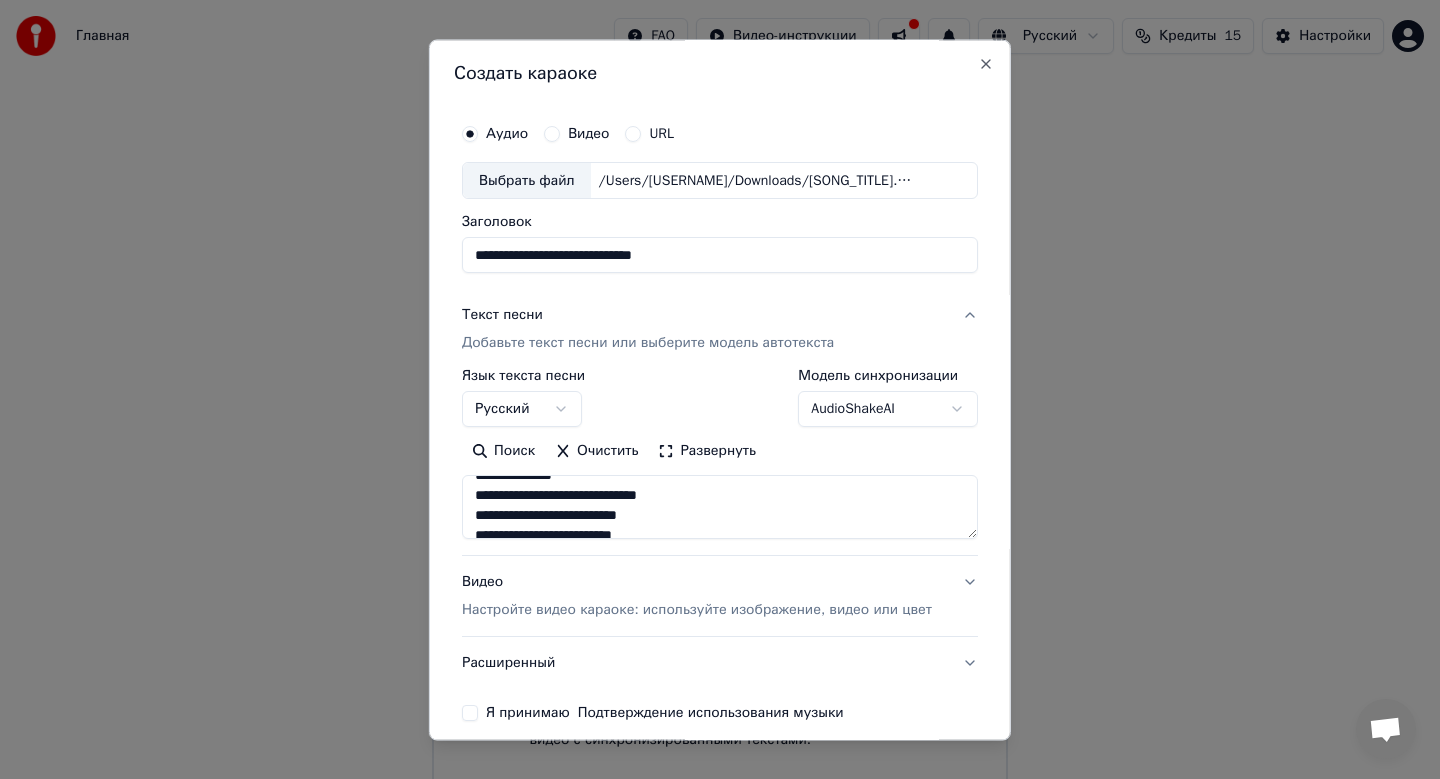 scroll, scrollTop: 653, scrollLeft: 0, axis: vertical 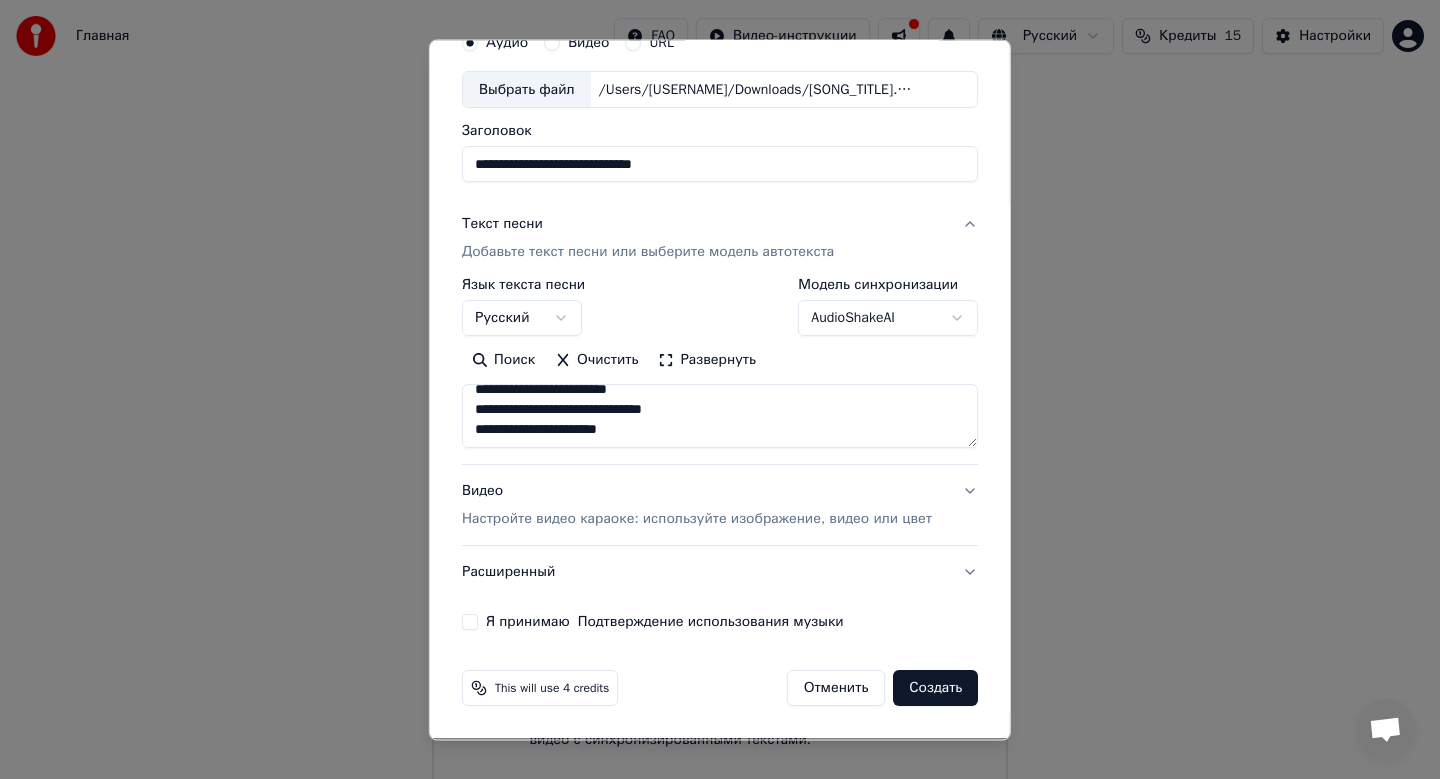 click on "Настройте видео караоке: используйте изображение, видео или цвет" at bounding box center (697, 520) 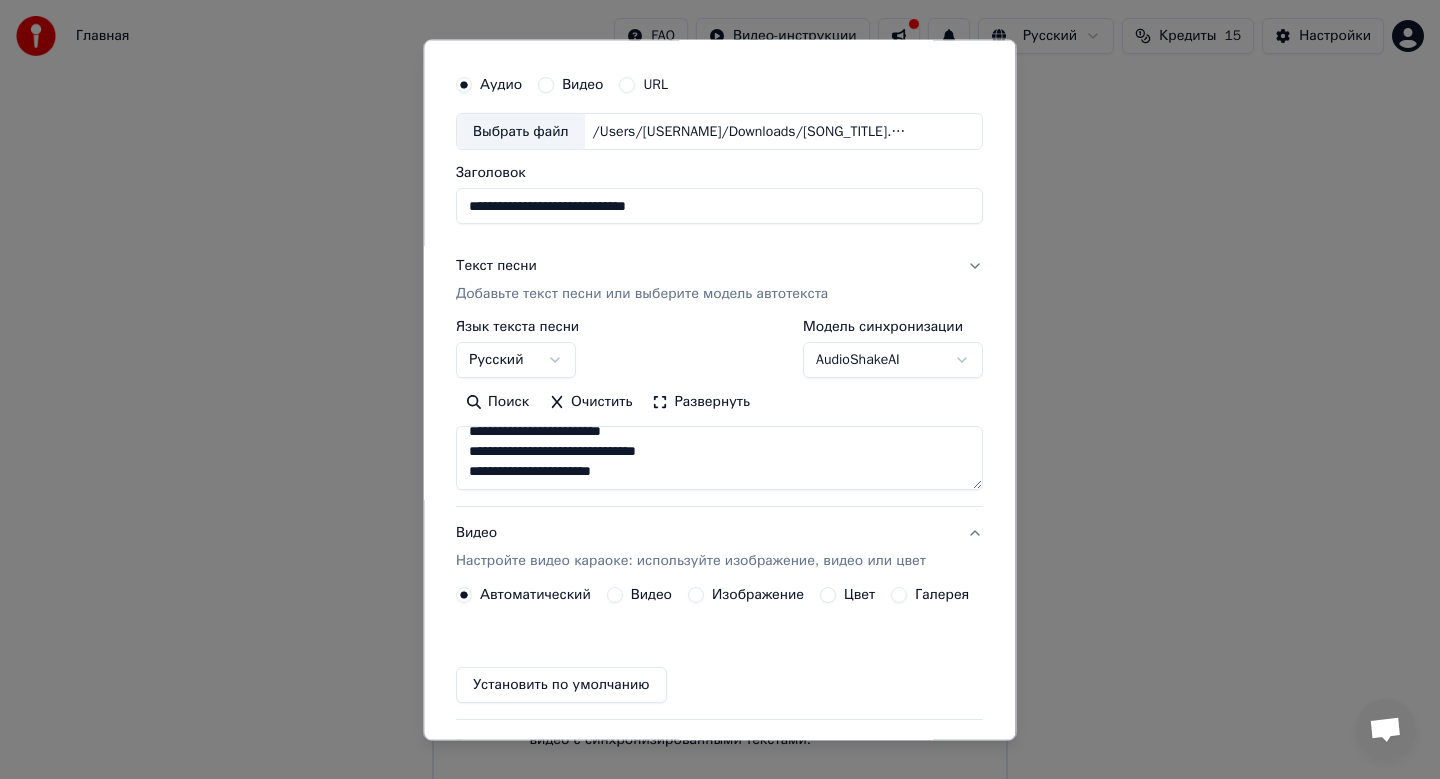 scroll, scrollTop: 37, scrollLeft: 0, axis: vertical 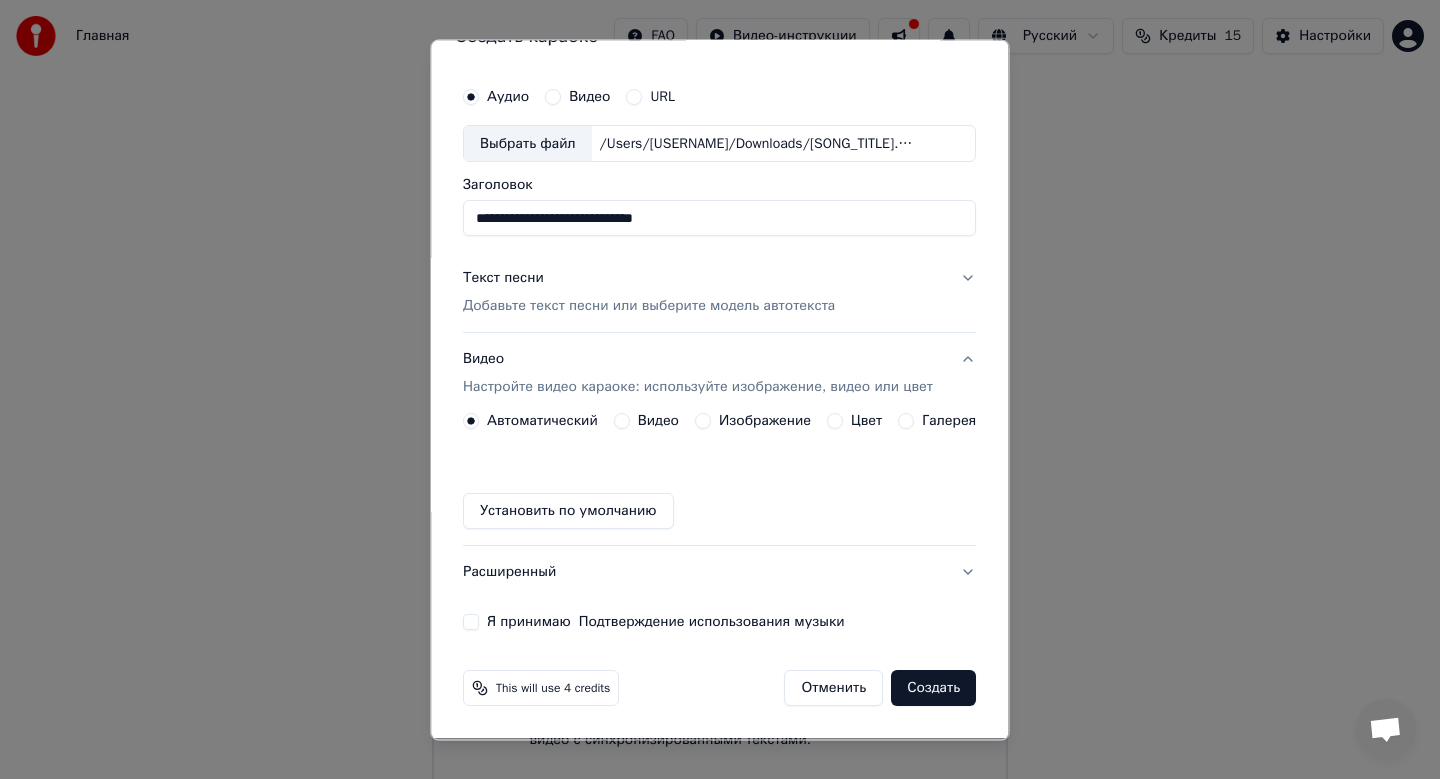 click on "Изображение" at bounding box center (765, 422) 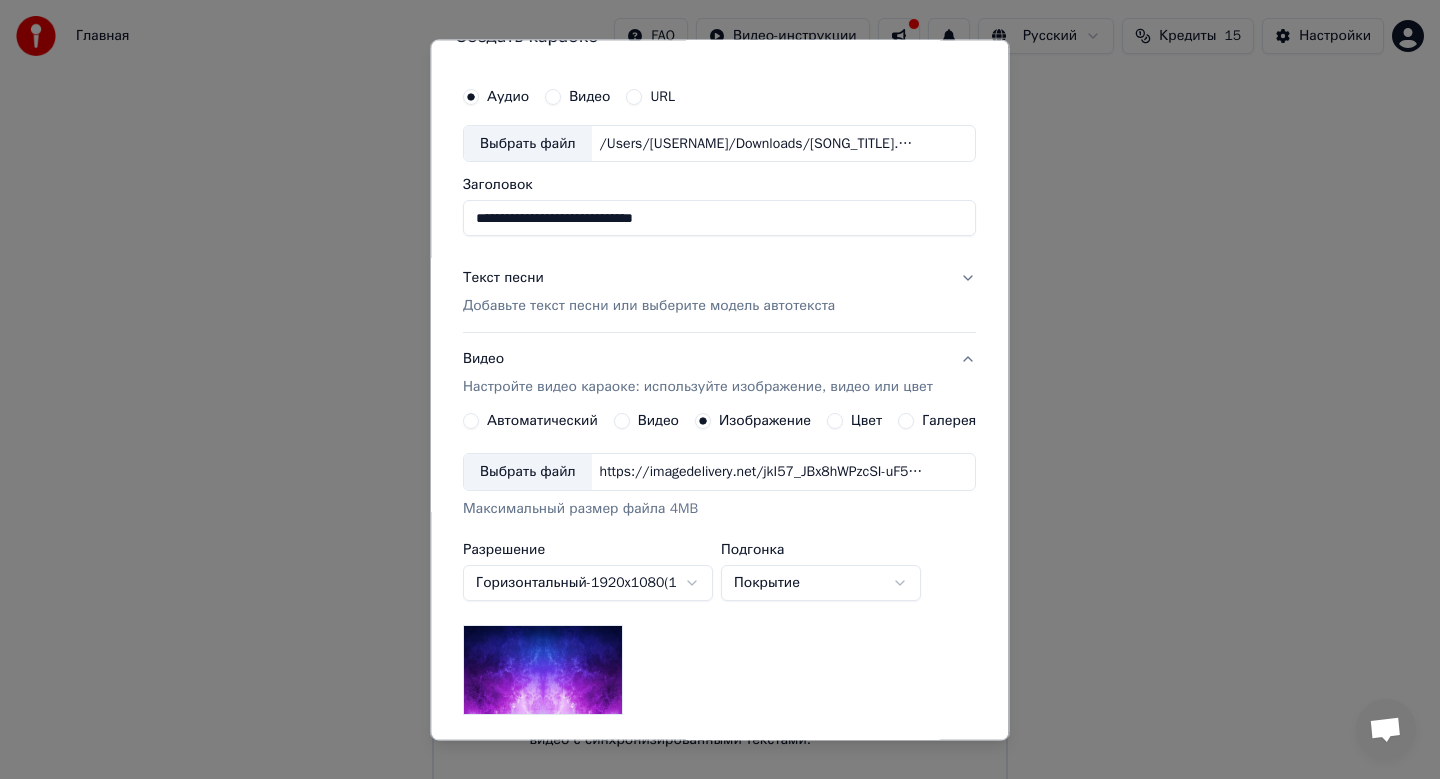 click on "Выбрать файл" at bounding box center (528, 473) 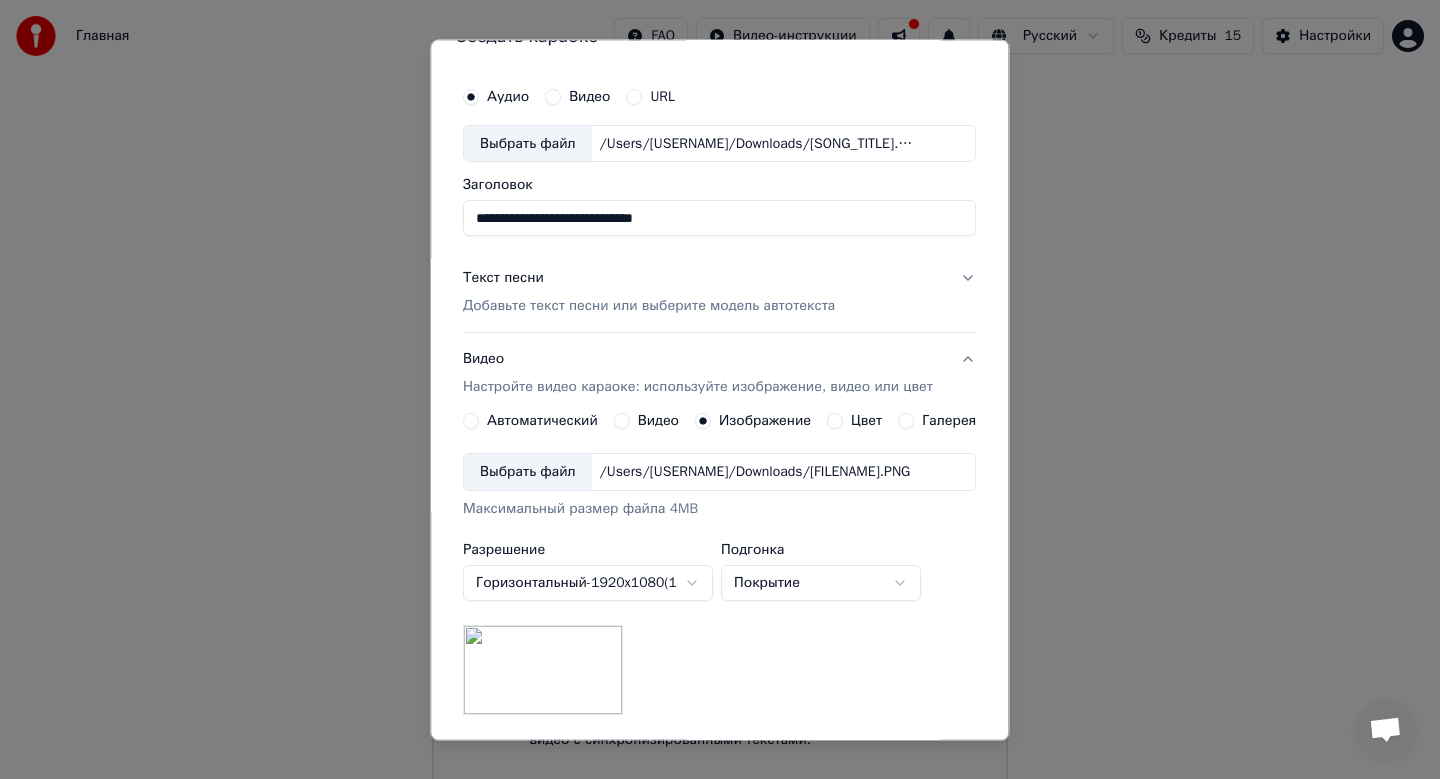 scroll, scrollTop: 299, scrollLeft: 0, axis: vertical 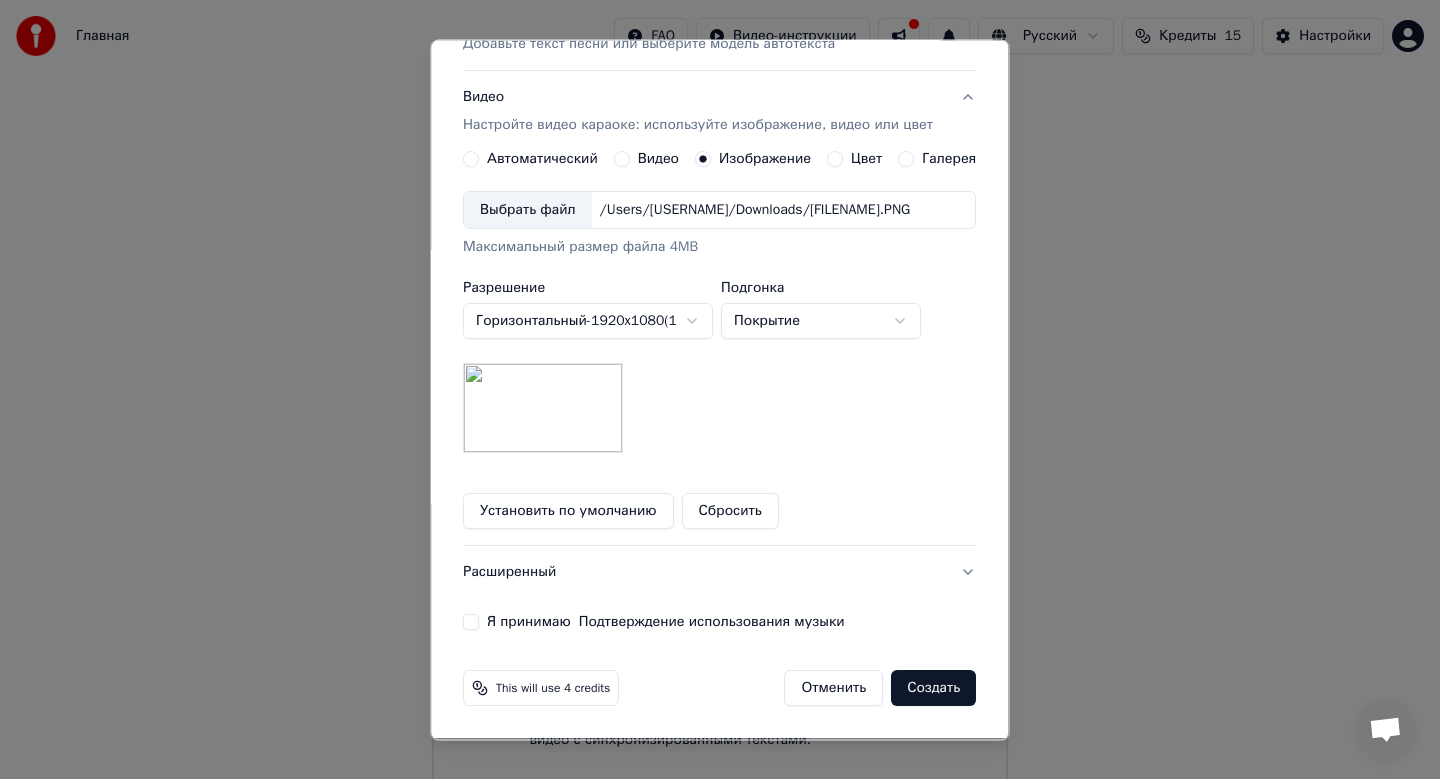 click on "Я принимаю   Подтверждение использования музыки" at bounding box center (471, 623) 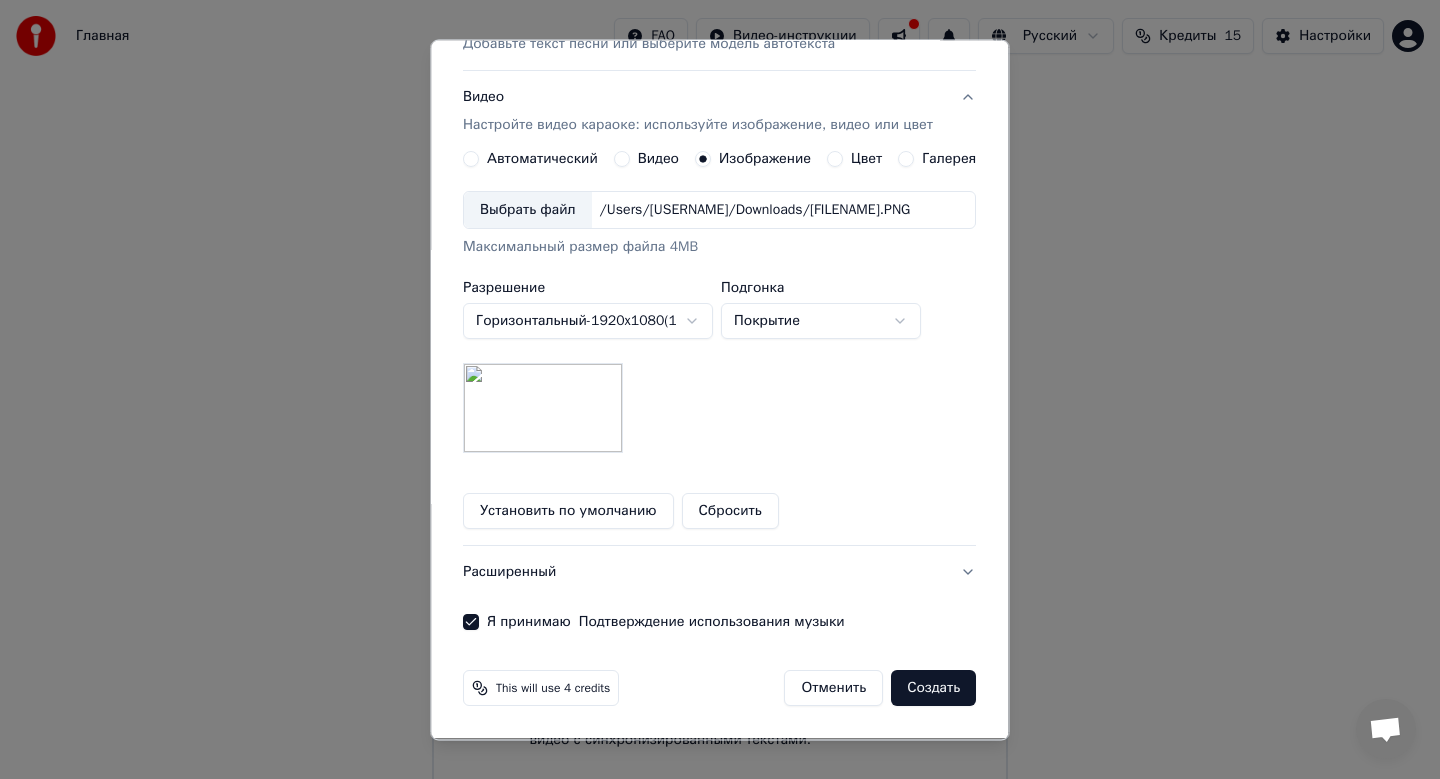 click on "Создать" at bounding box center (934, 689) 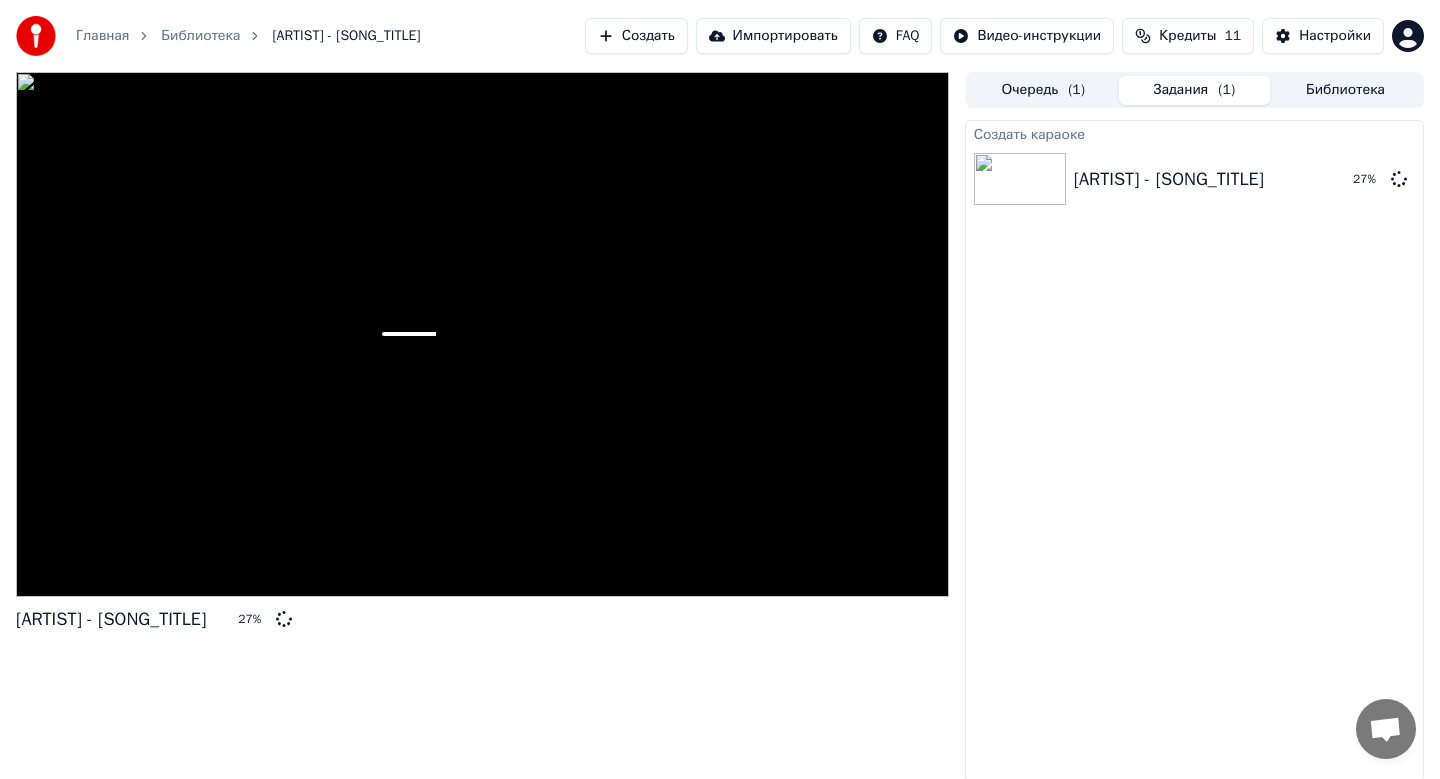 click on "Создать" at bounding box center [636, 36] 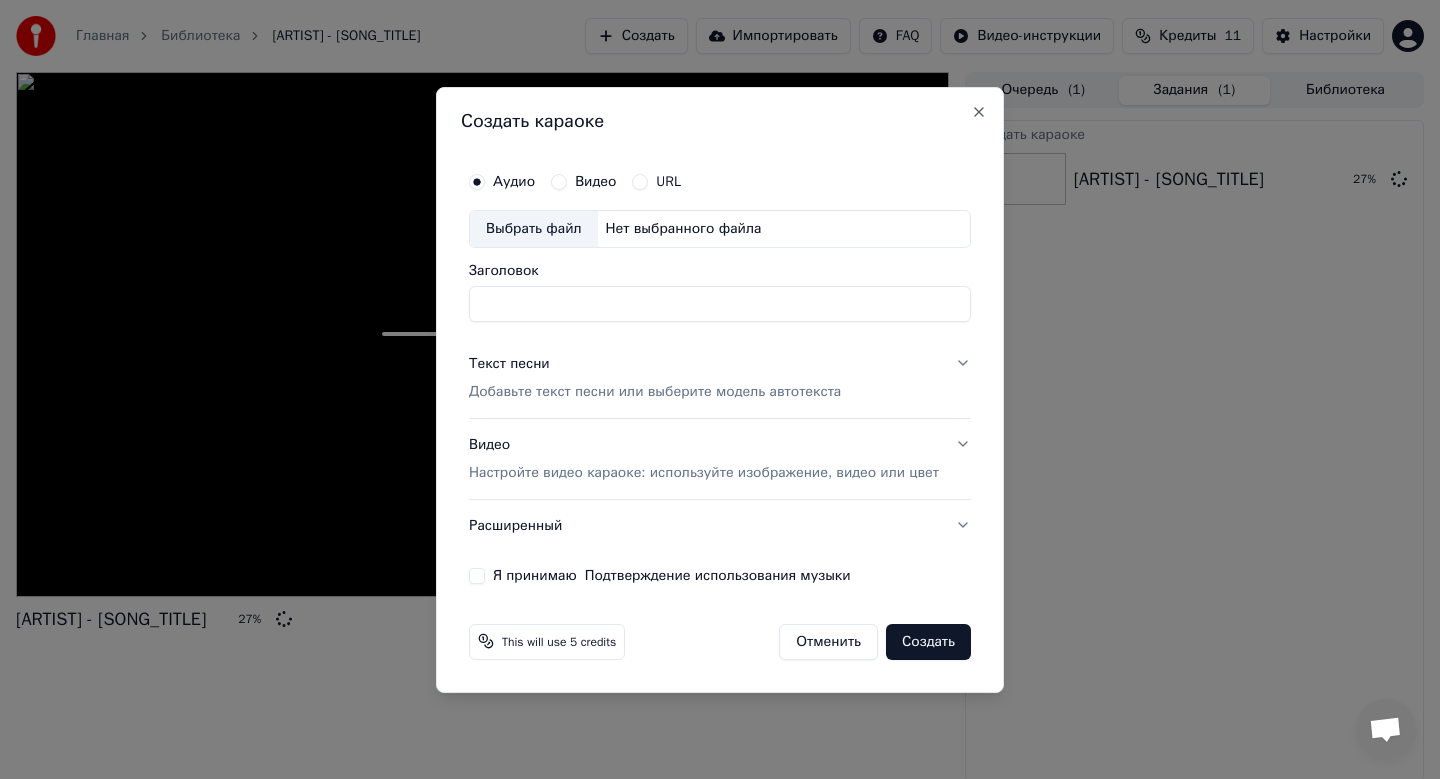 click on "Выбрать файл" at bounding box center (534, 229) 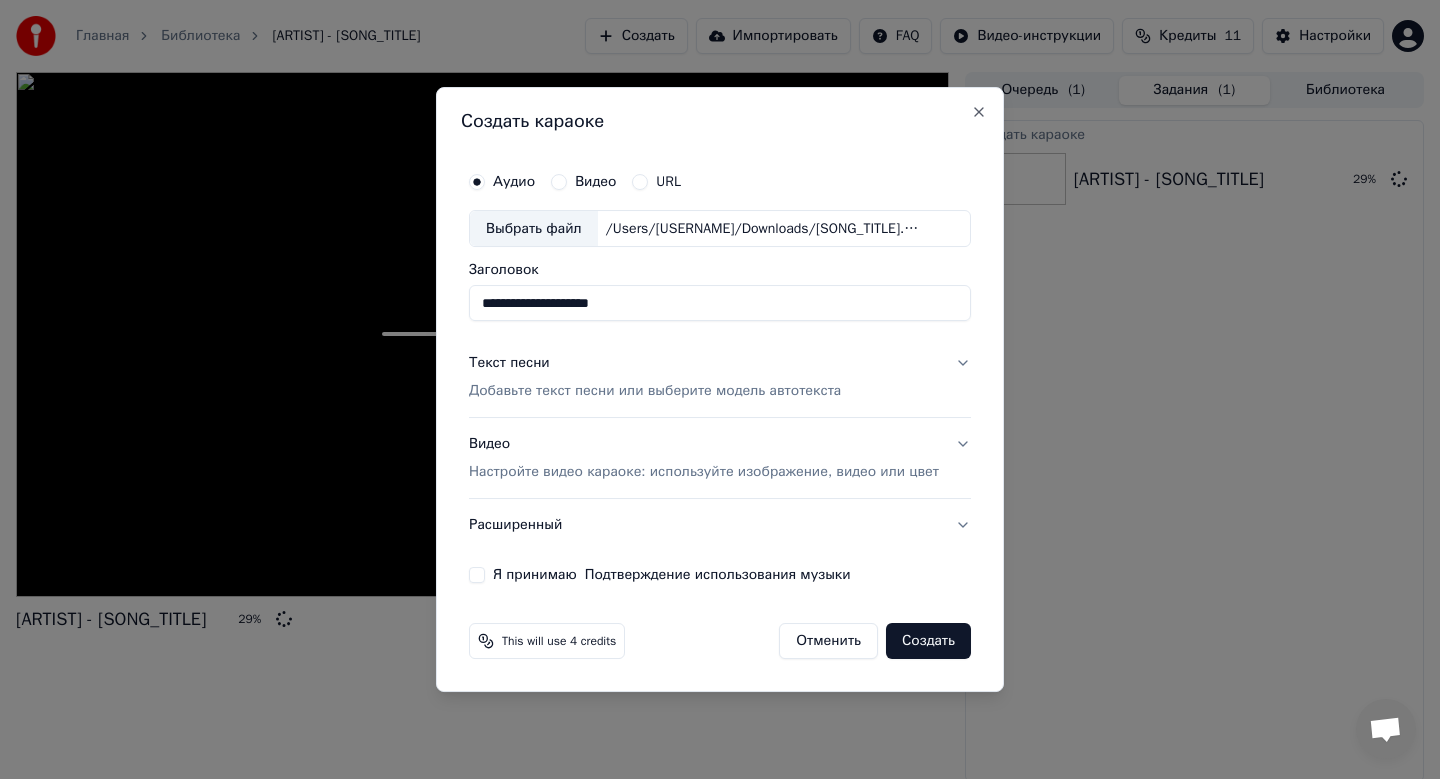 drag, startPoint x: 692, startPoint y: 295, endPoint x: 344, endPoint y: 287, distance: 348.09195 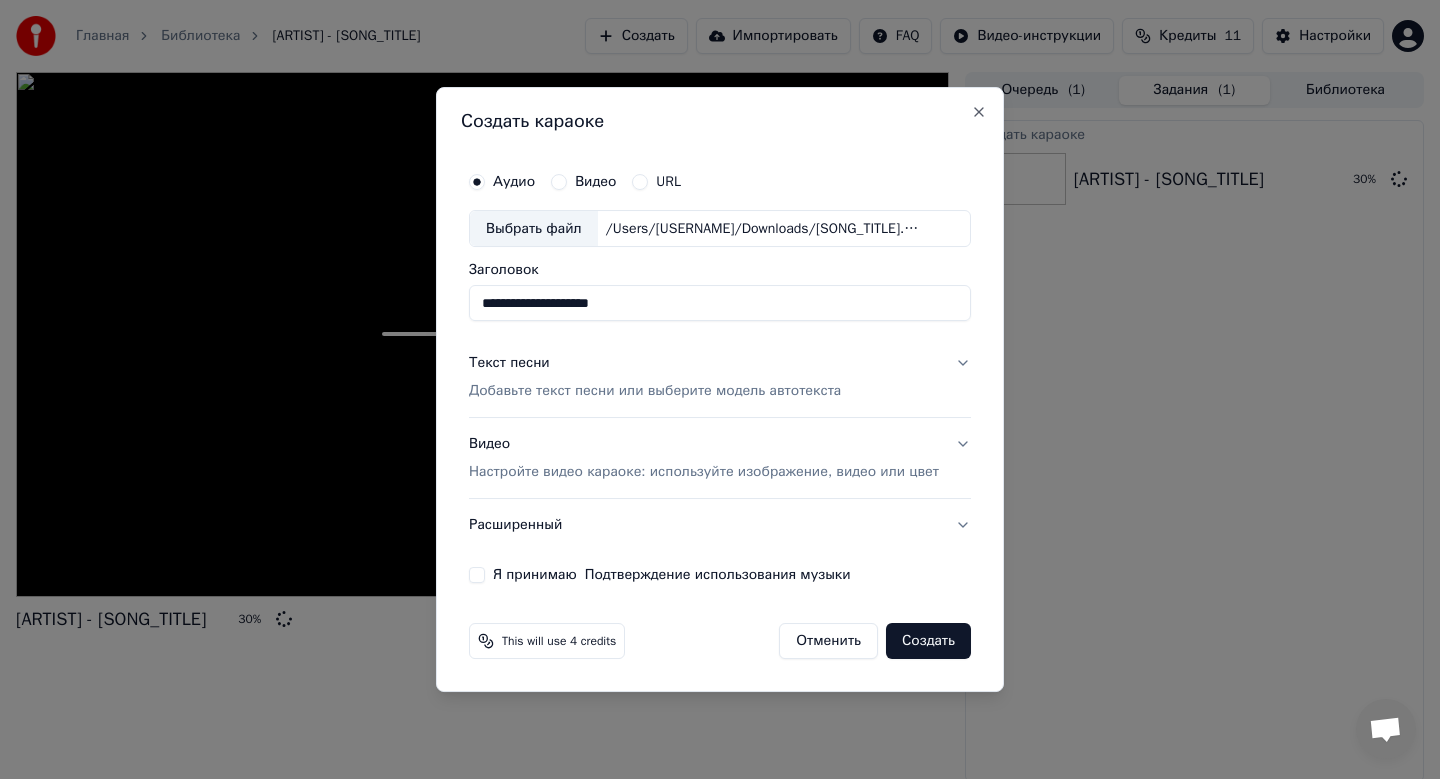 type on "**********" 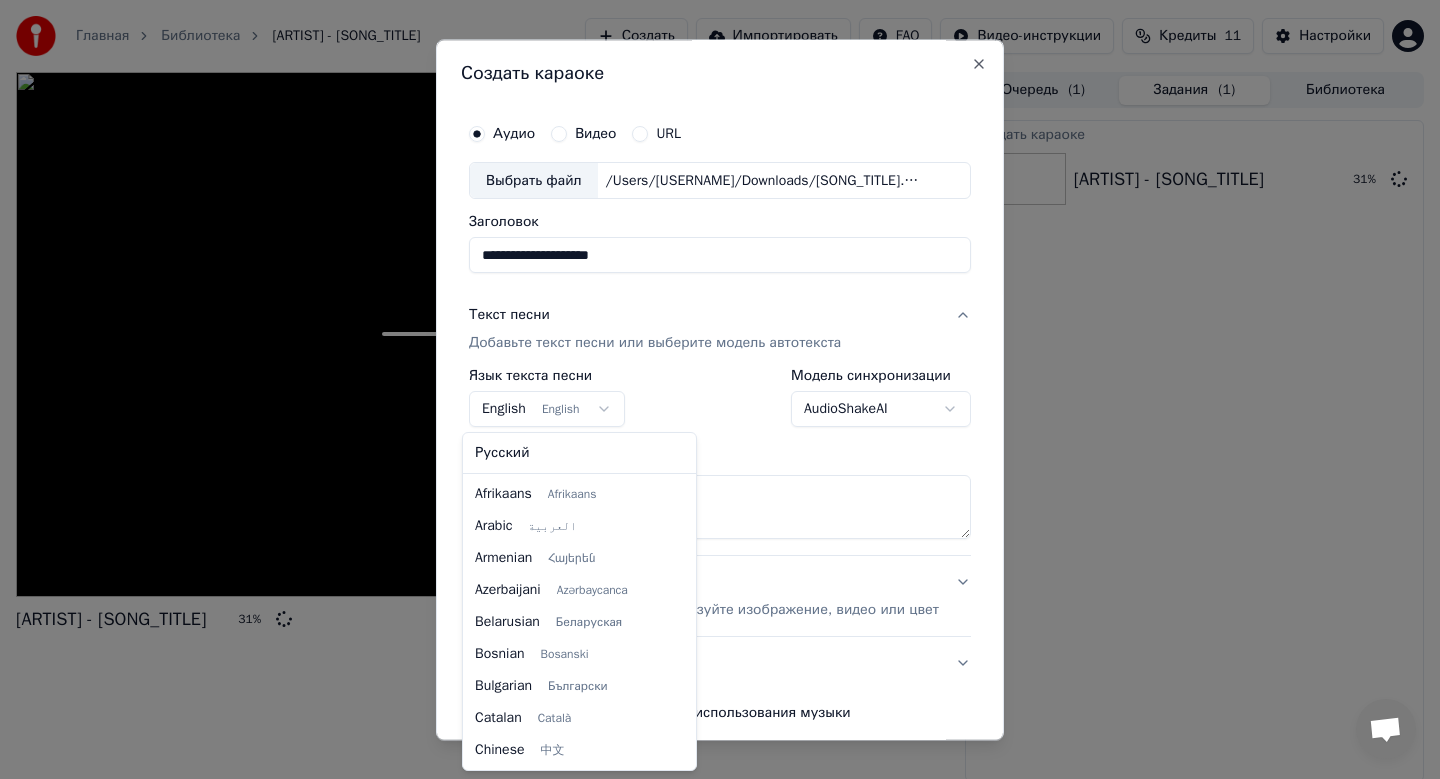 click on "**********" at bounding box center [720, 389] 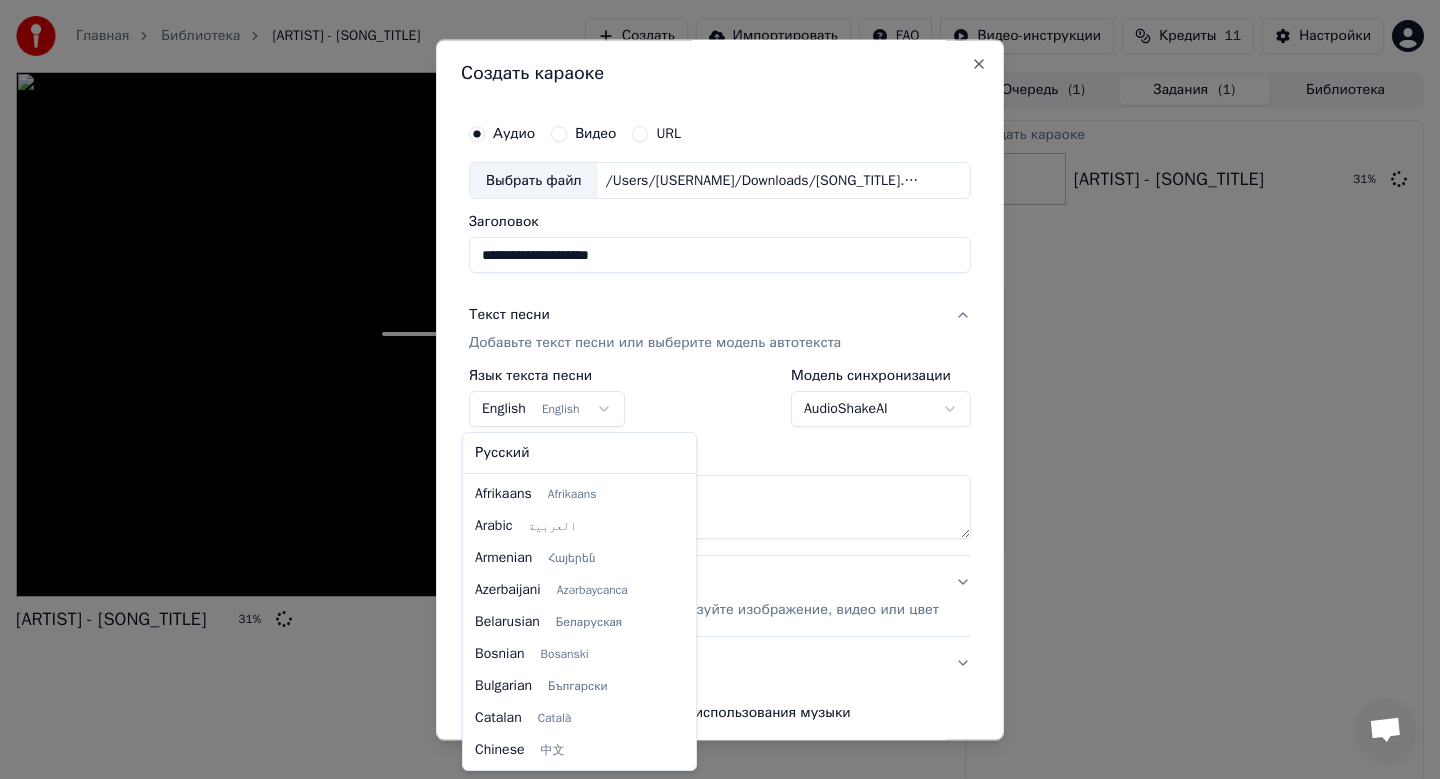 scroll, scrollTop: 160, scrollLeft: 0, axis: vertical 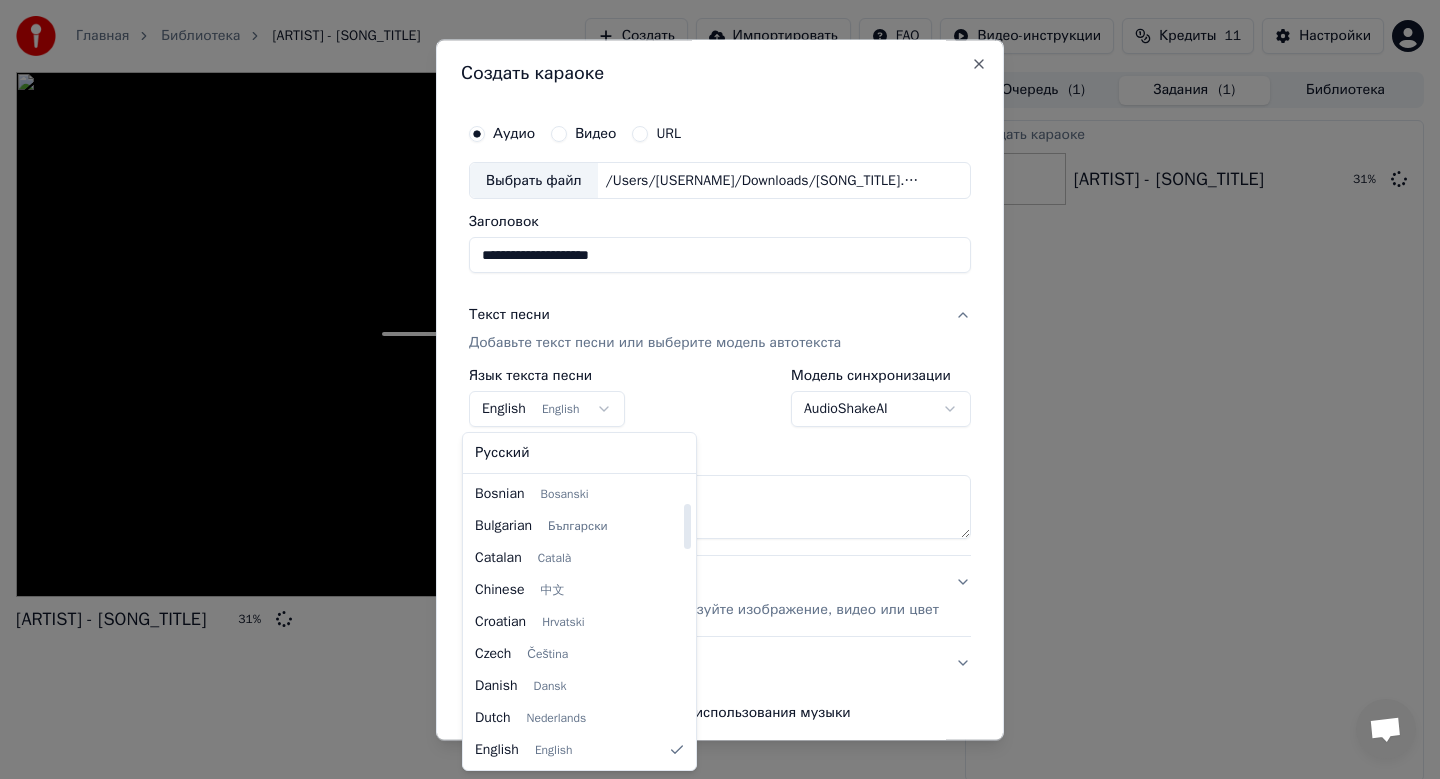 select on "**" 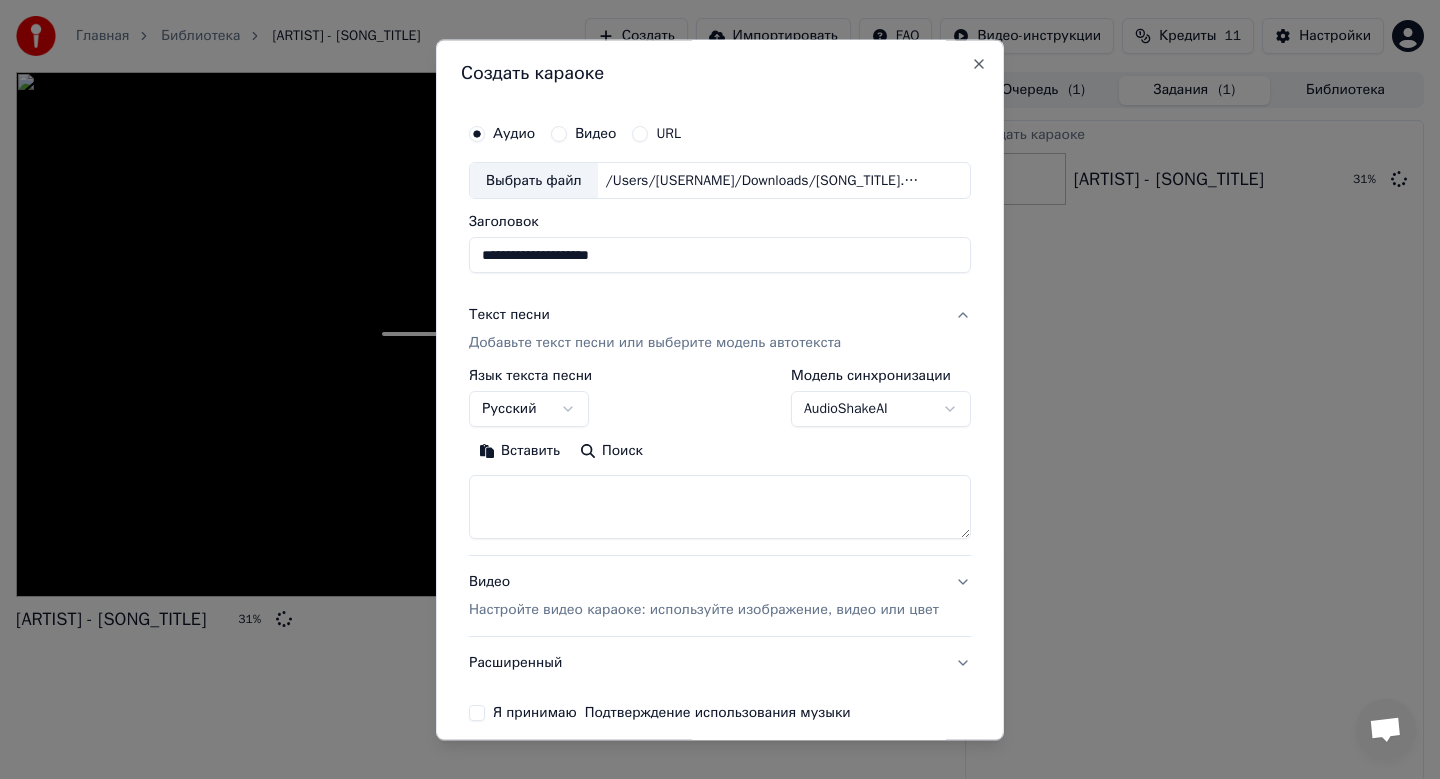 click on "Вставить" at bounding box center [519, 452] 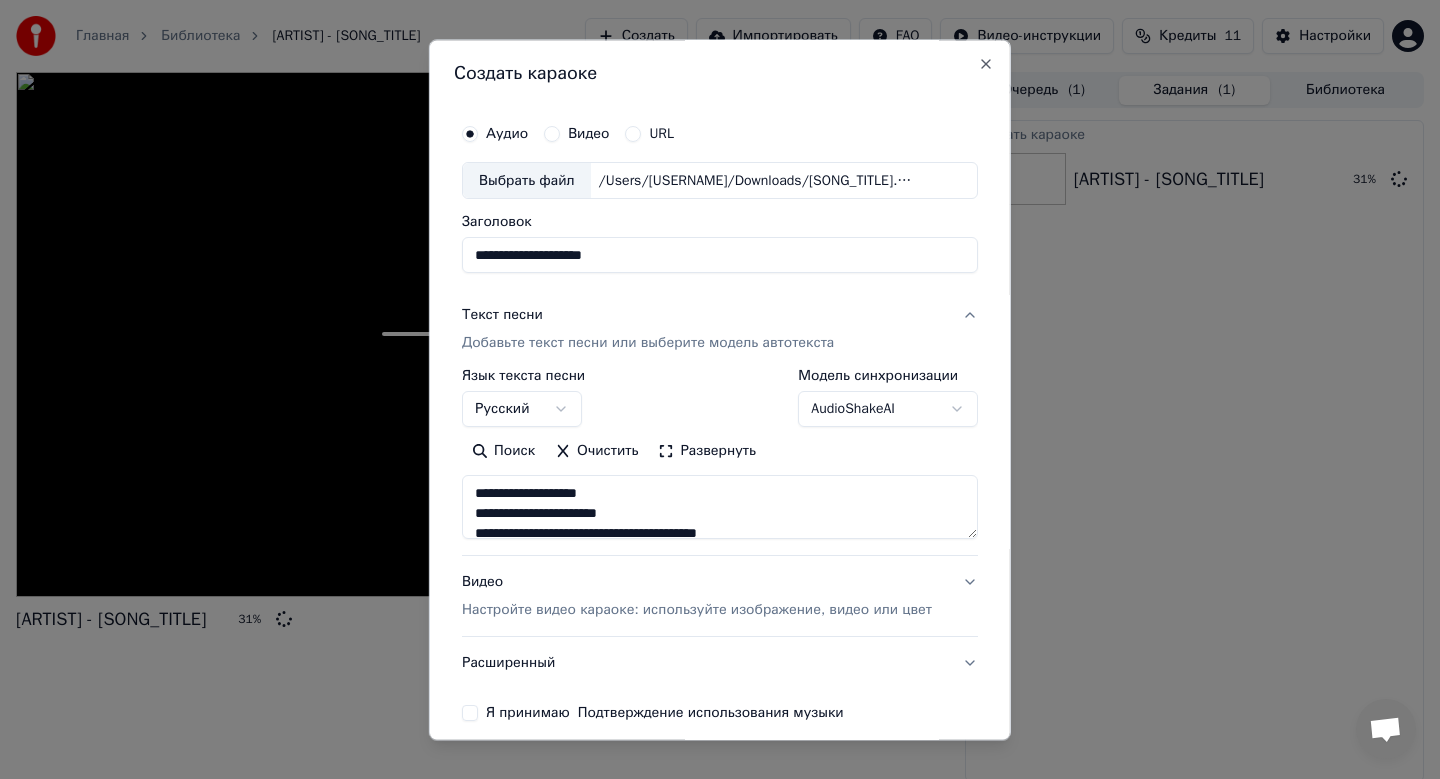 scroll, scrollTop: 91, scrollLeft: 0, axis: vertical 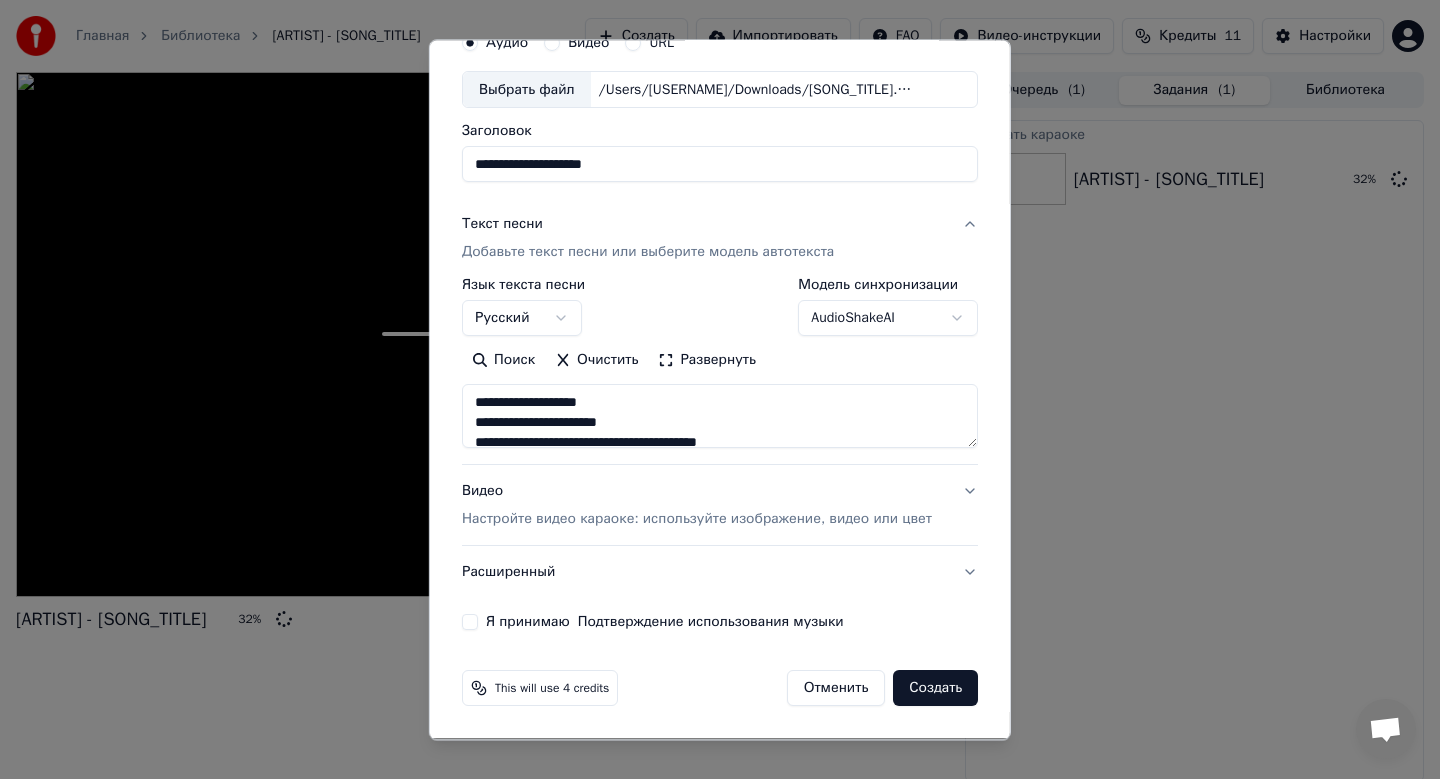 click on "Настройте видео караоке: используйте изображение, видео или цвет" at bounding box center [697, 520] 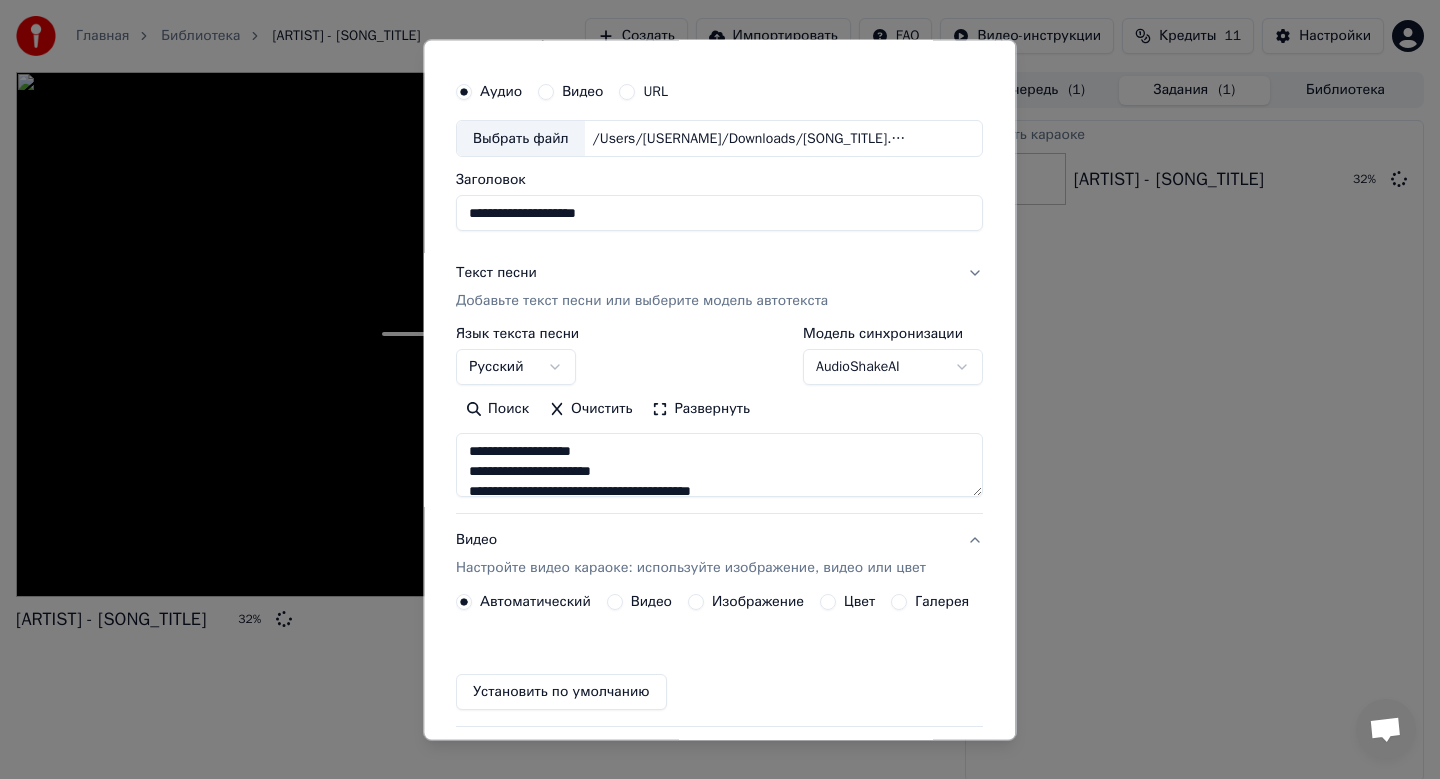 scroll, scrollTop: 37, scrollLeft: 0, axis: vertical 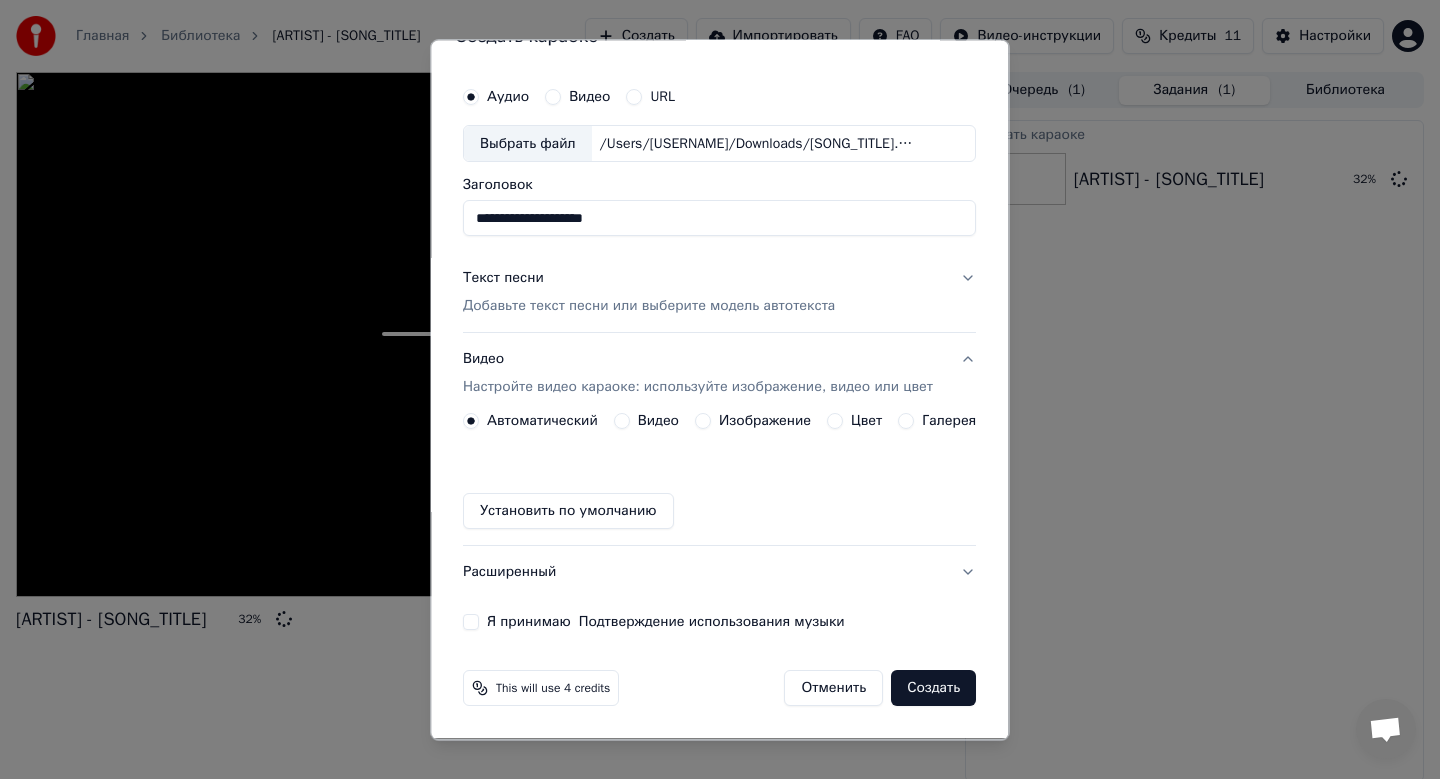 click on "Изображение" at bounding box center [765, 422] 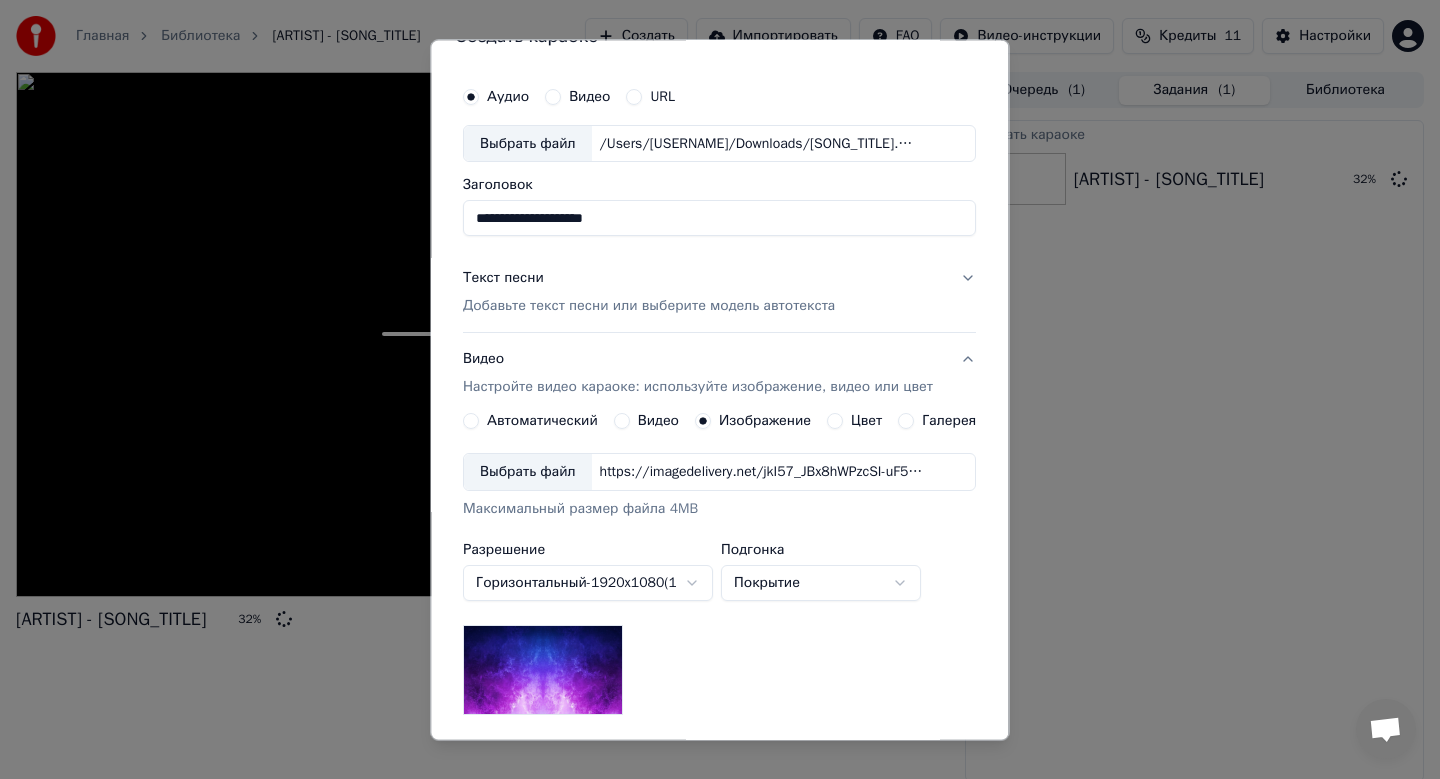 click on "Выбрать файл https://imagedelivery.net/jkI57_JBx8hWPzcSI-uF5w/c7639807-3f76-4ea5-9112-66e75e03d200/16x9" at bounding box center (719, 473) 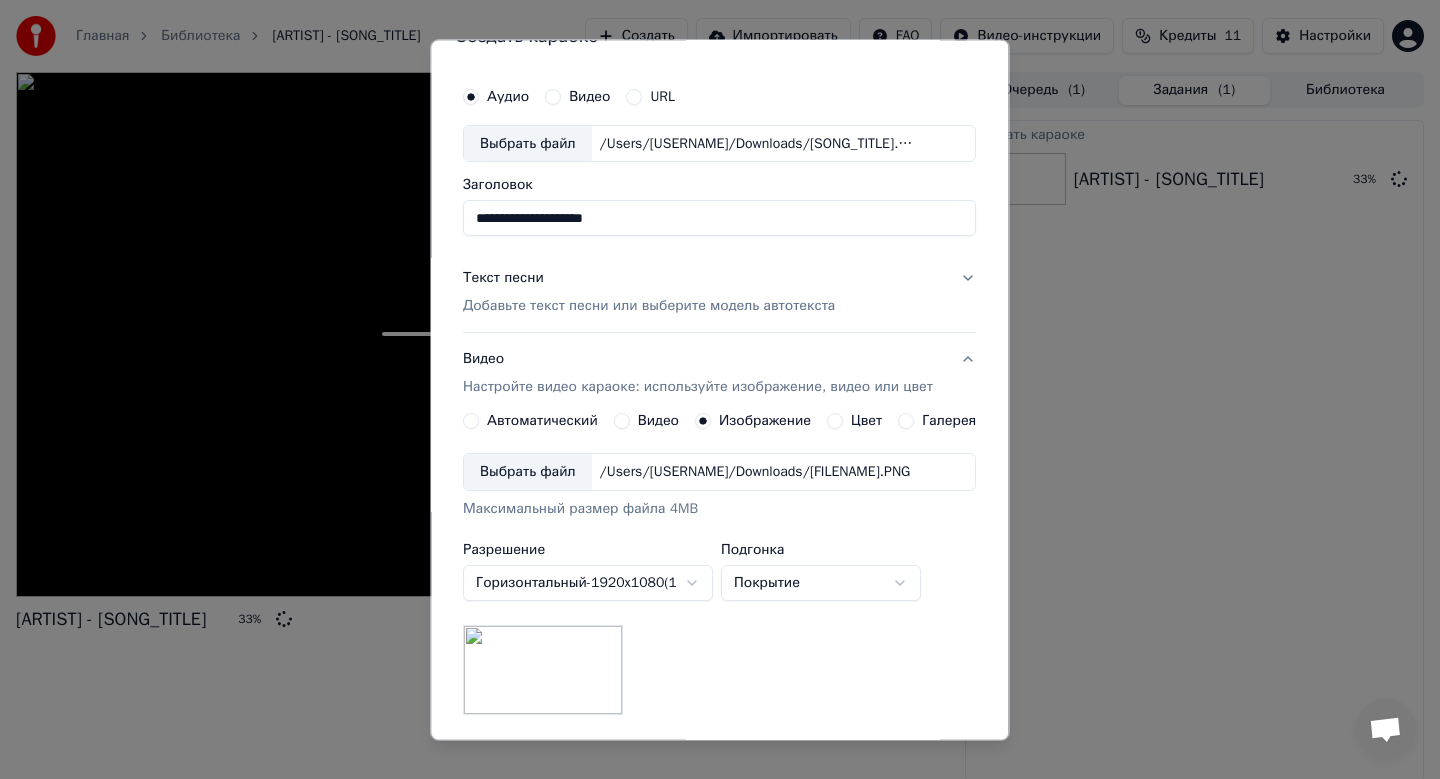 scroll, scrollTop: 299, scrollLeft: 0, axis: vertical 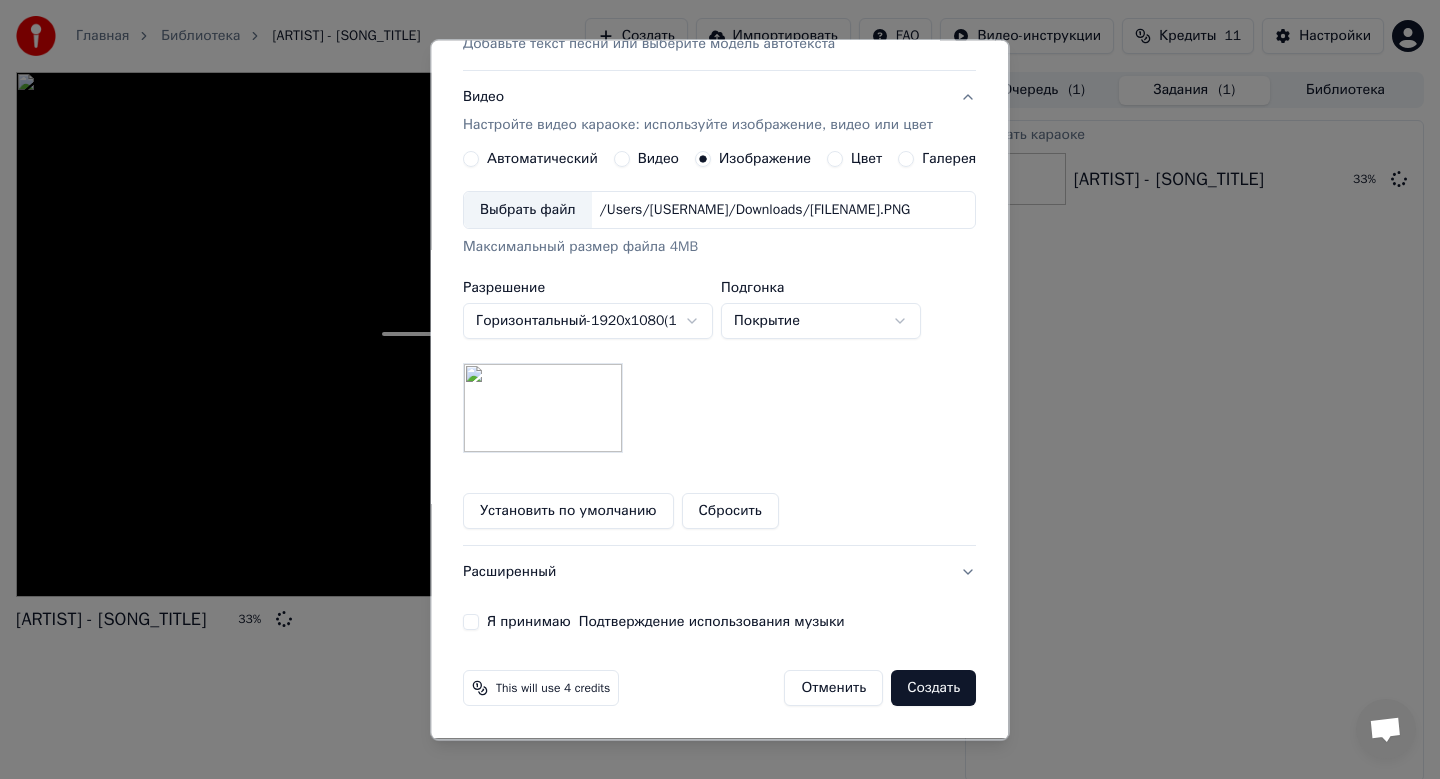 click on "Я принимаю   Подтверждение использования музыки" at bounding box center [471, 623] 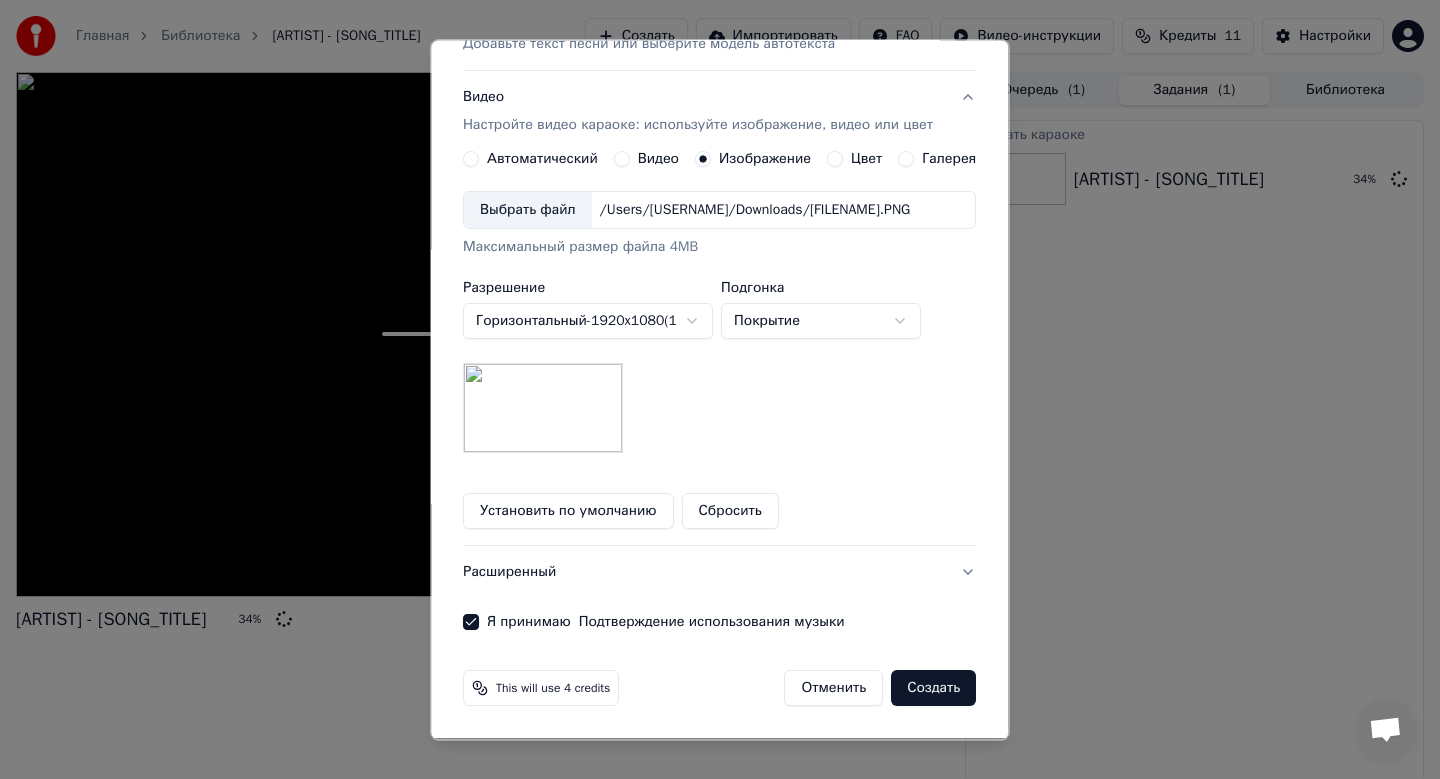 click on "Создать" at bounding box center [934, 689] 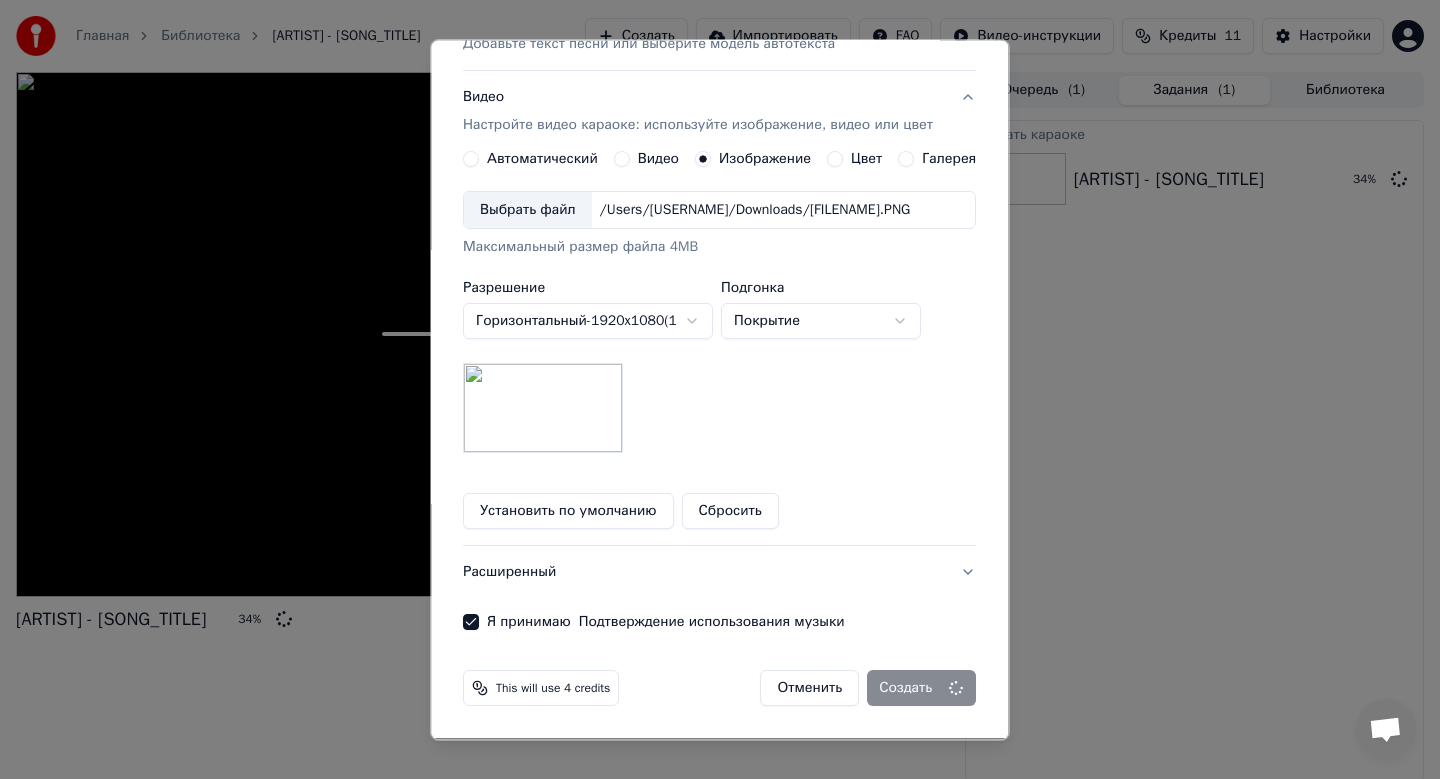 type 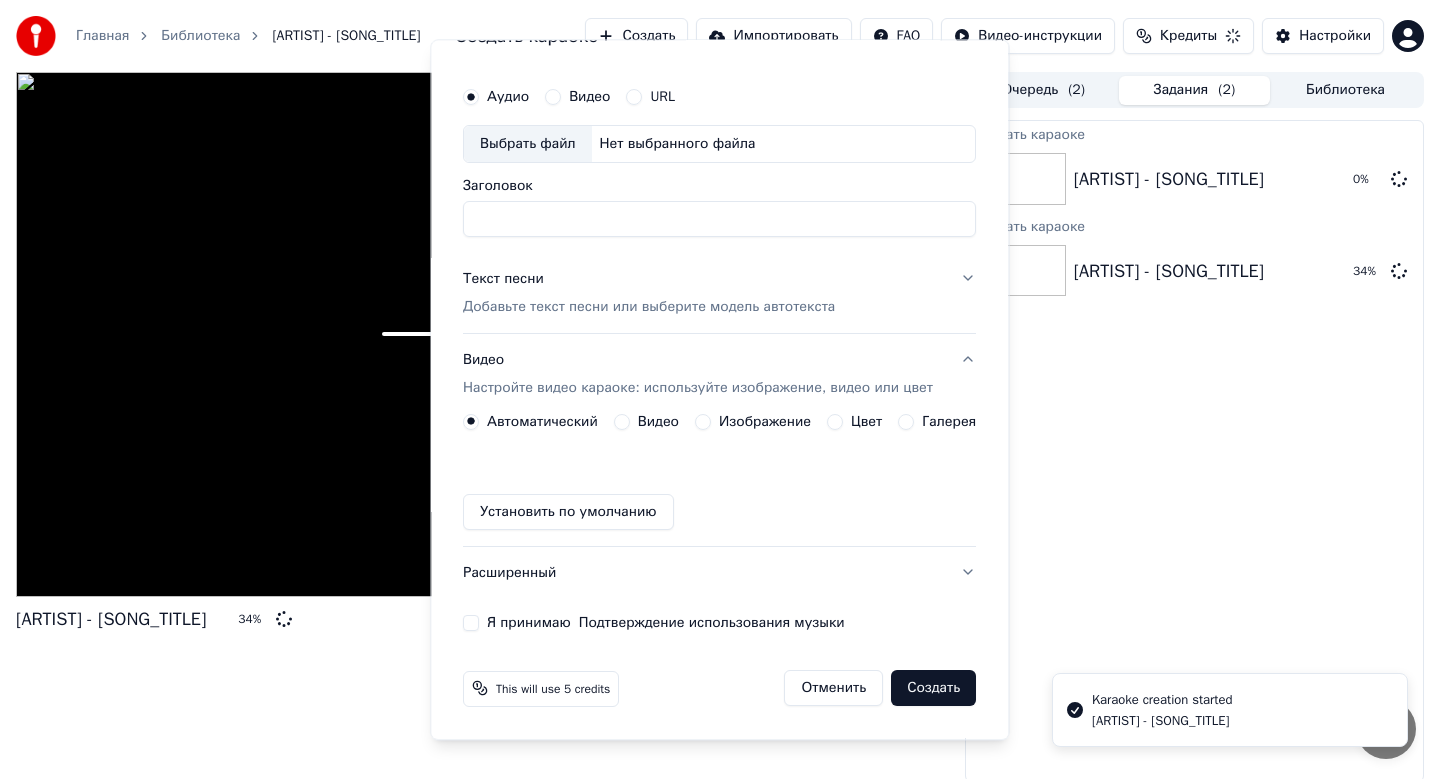 scroll, scrollTop: 0, scrollLeft: 0, axis: both 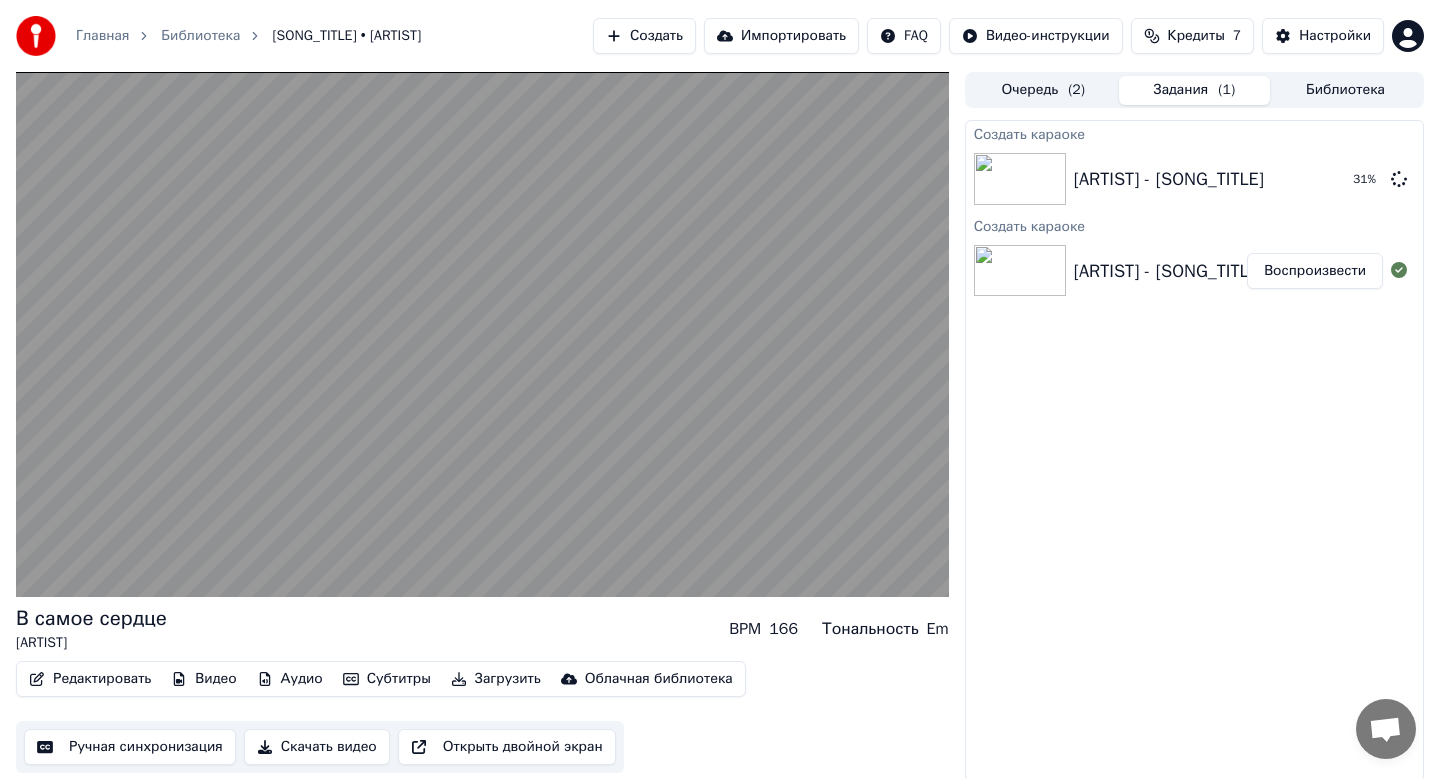 click on "Воспроизвести" at bounding box center (1315, 271) 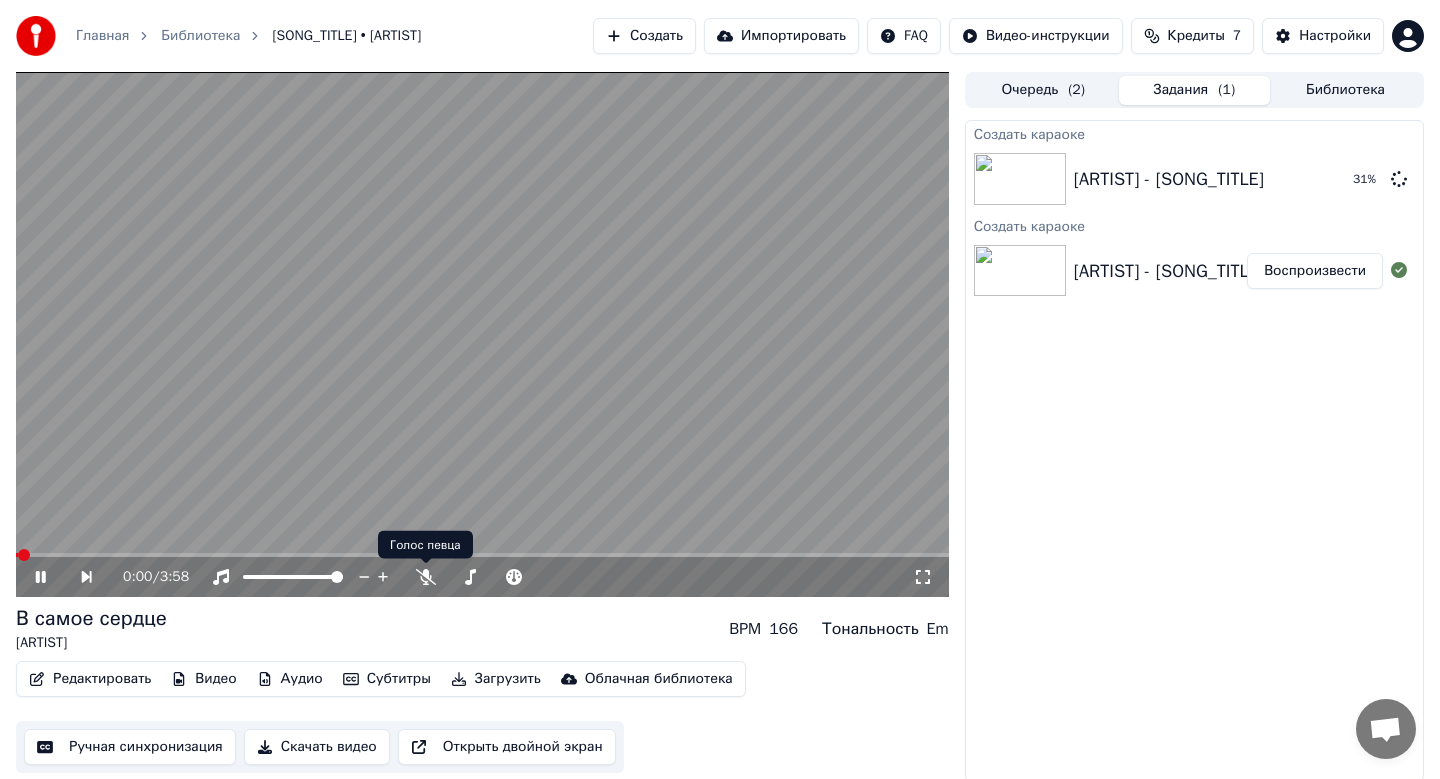click on "0:00  /  3:58" at bounding box center [518, 577] 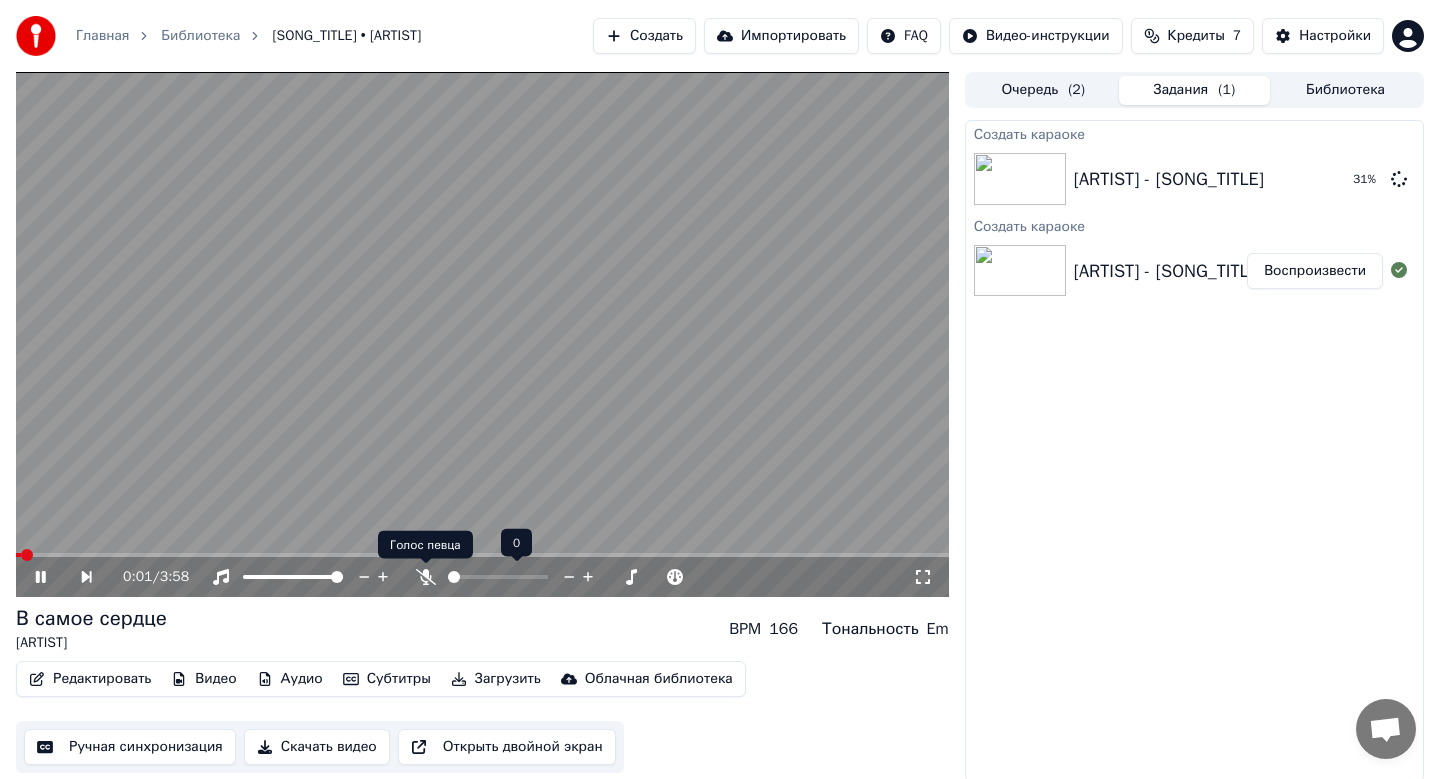click 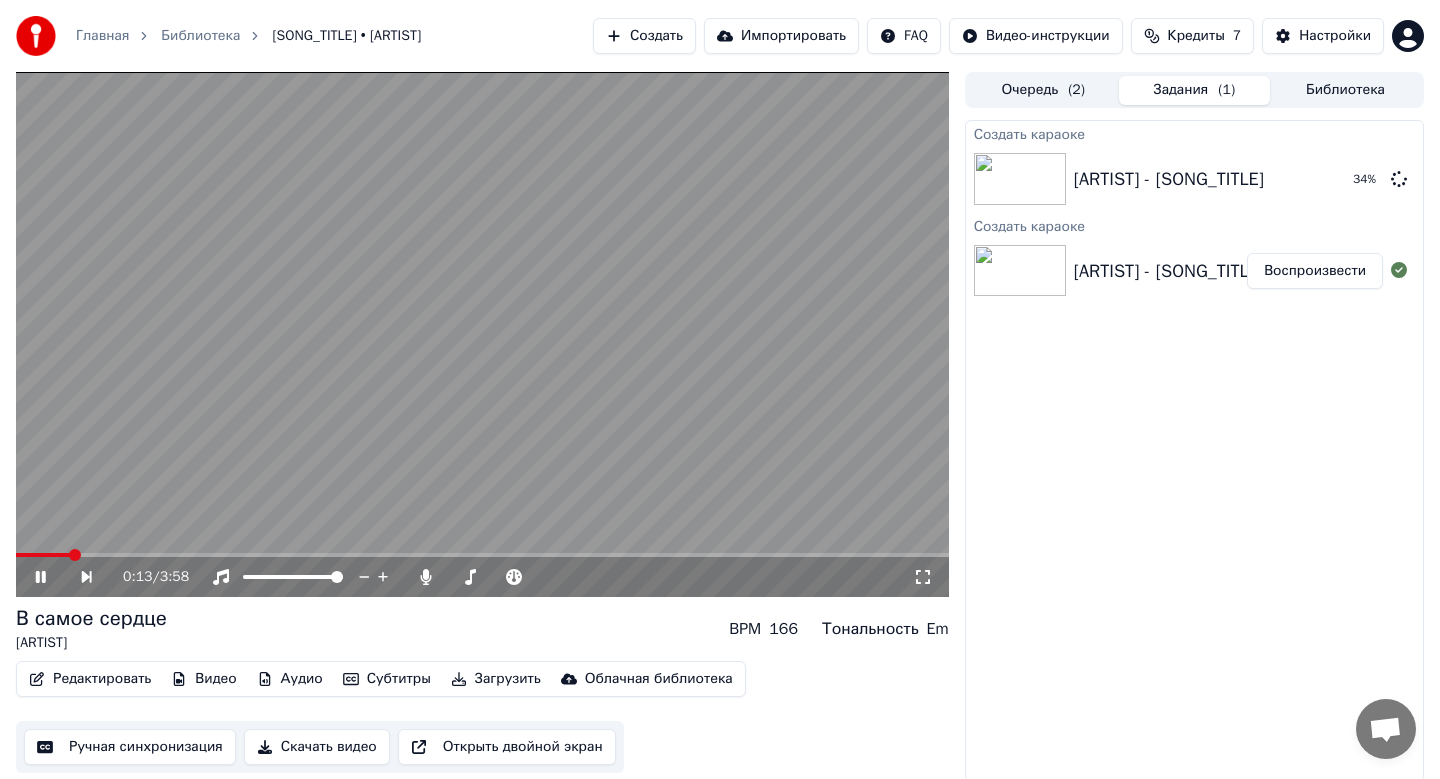 click 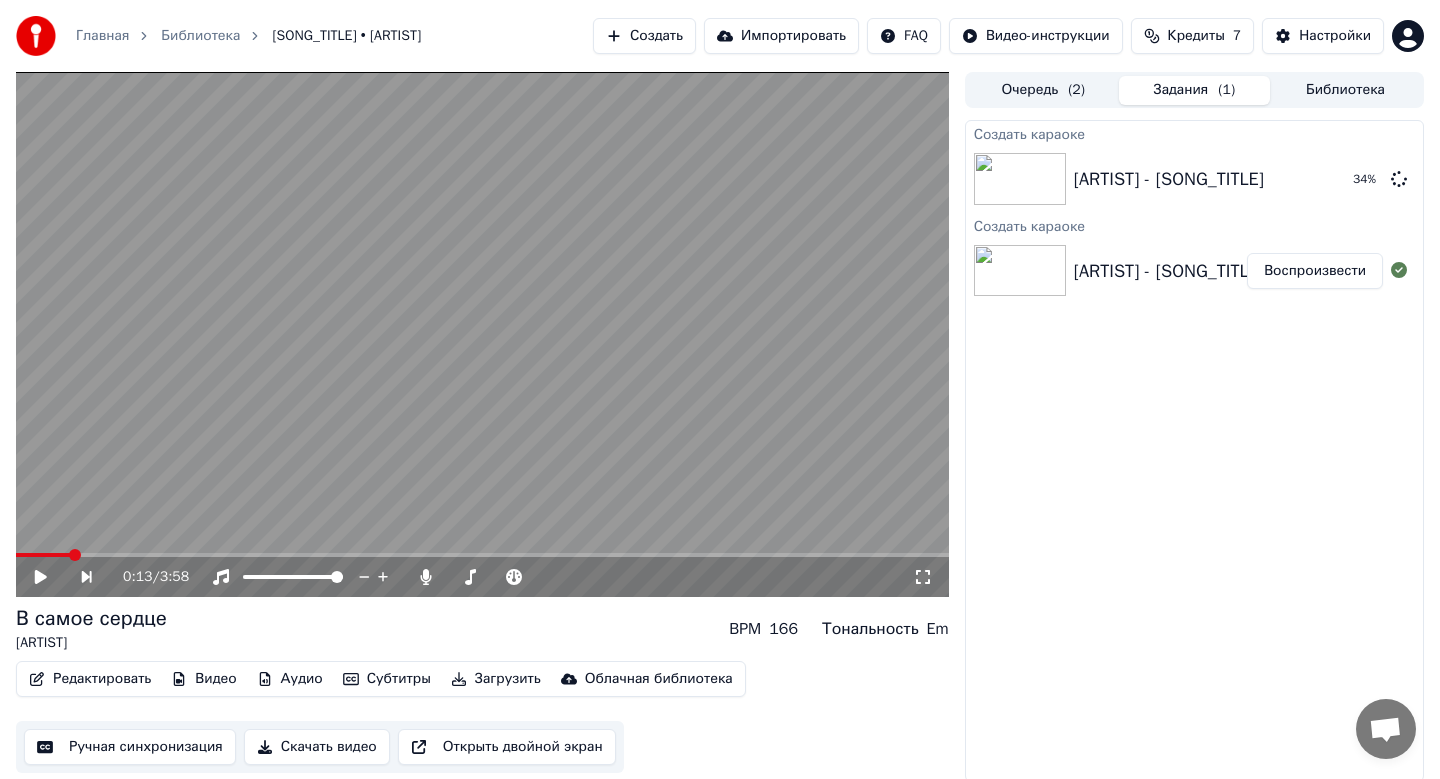 click on "Скачать видео" at bounding box center [317, 747] 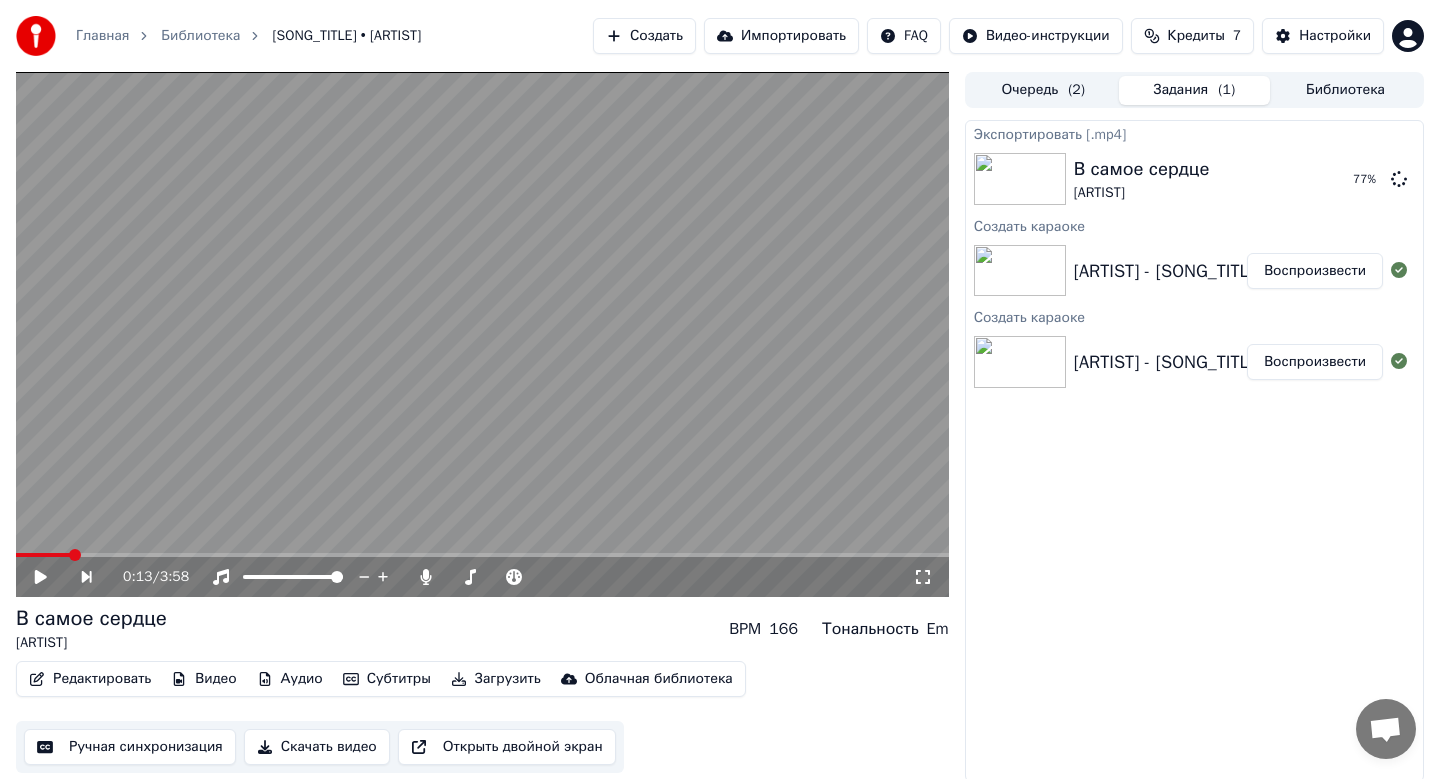 click on "Воспроизвести" at bounding box center (1315, 271) 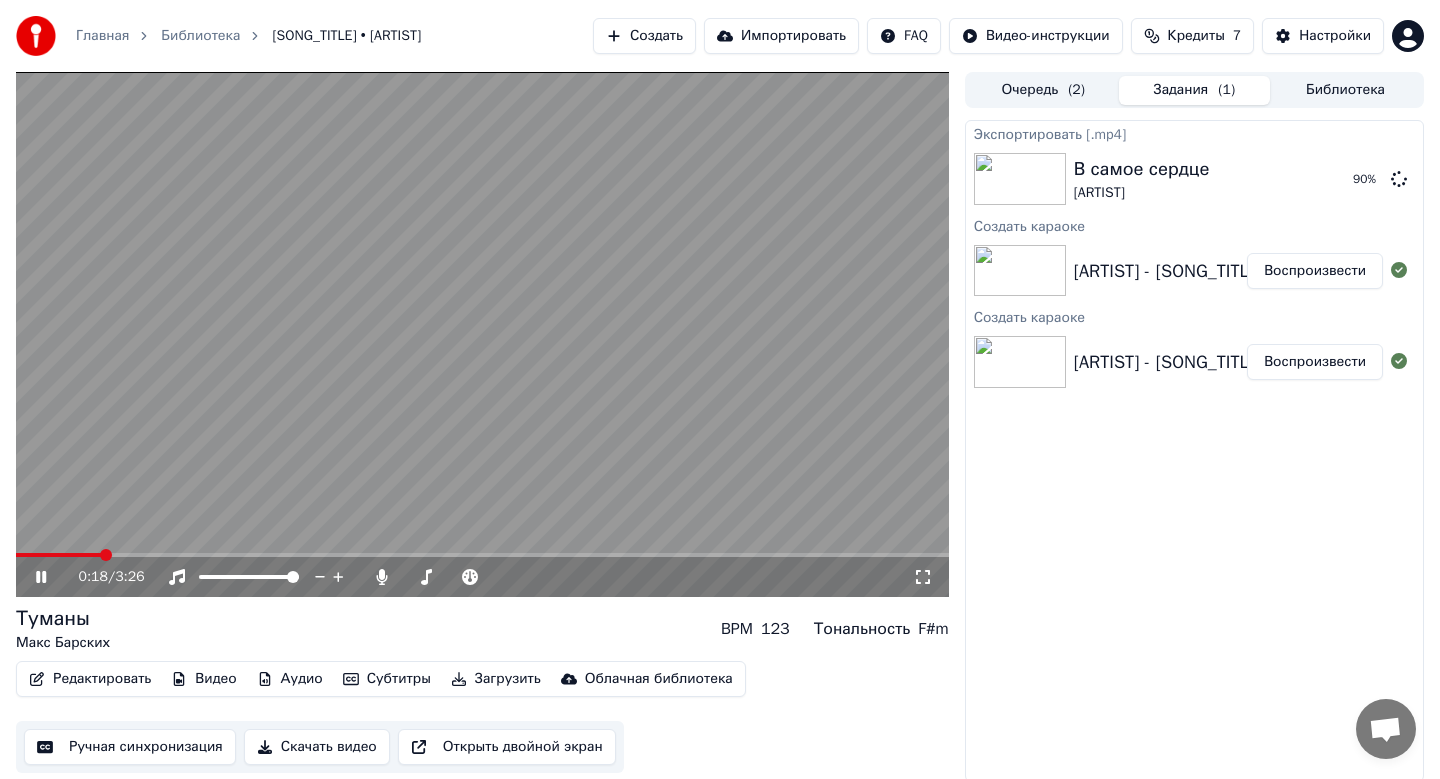 click at bounding box center (482, 334) 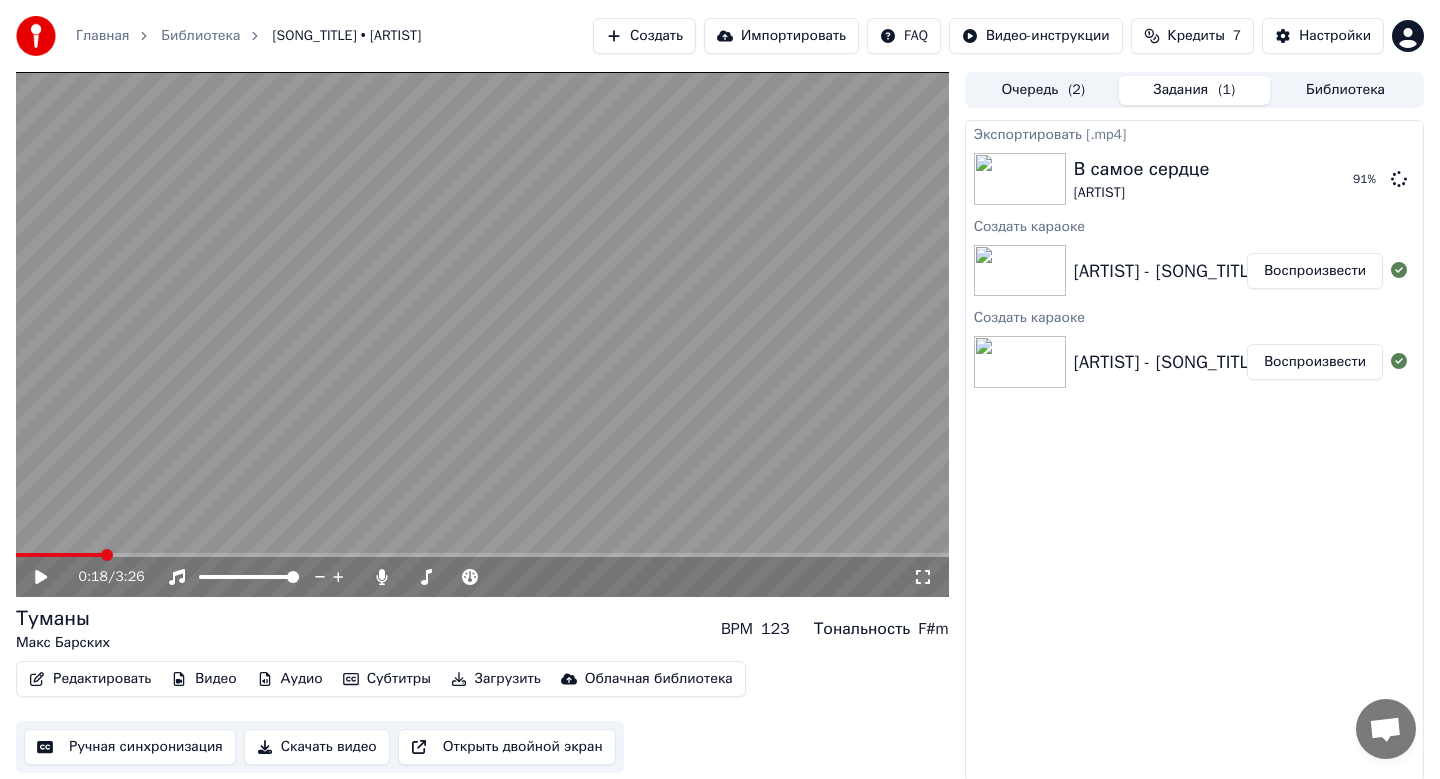 click on "Скачать видео" at bounding box center (317, 747) 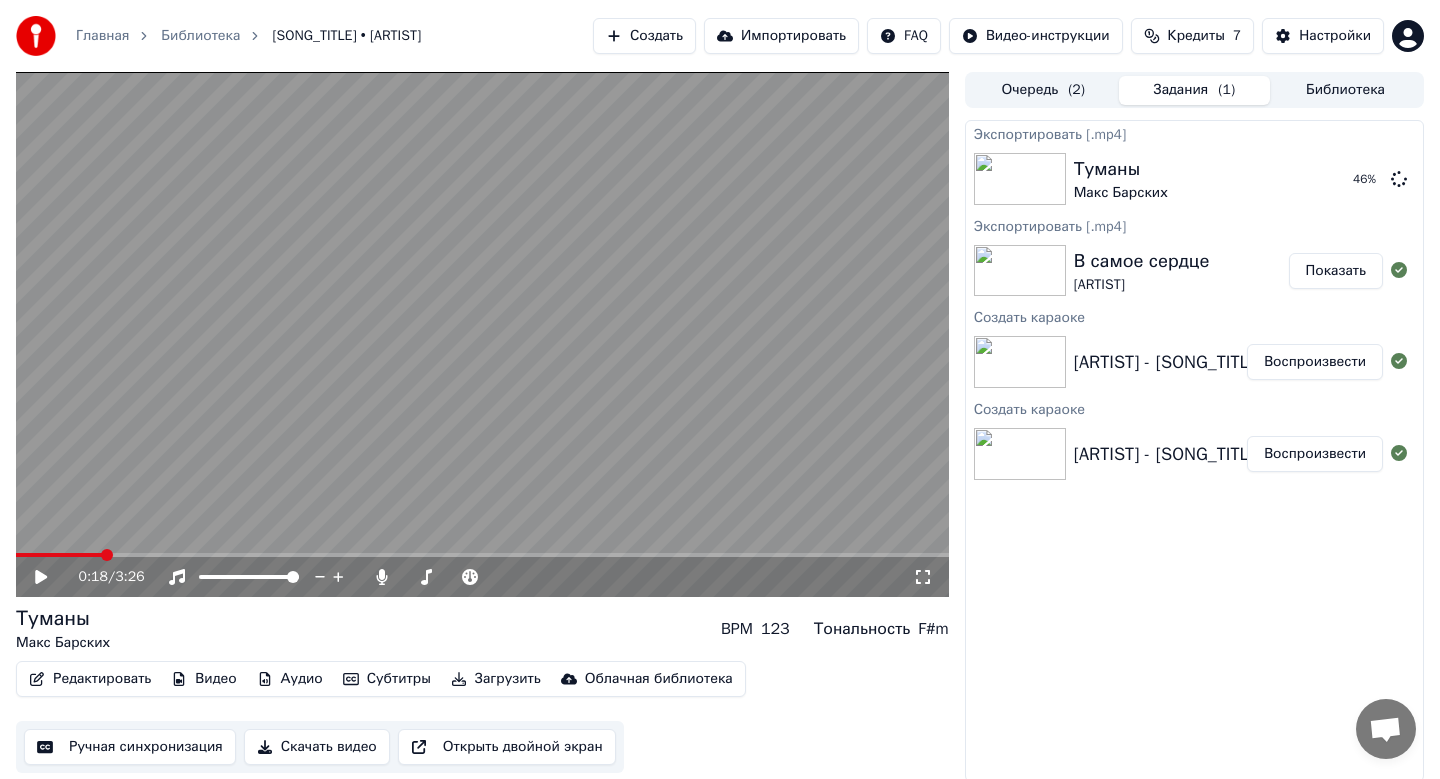 click on "Создать" at bounding box center [644, 36] 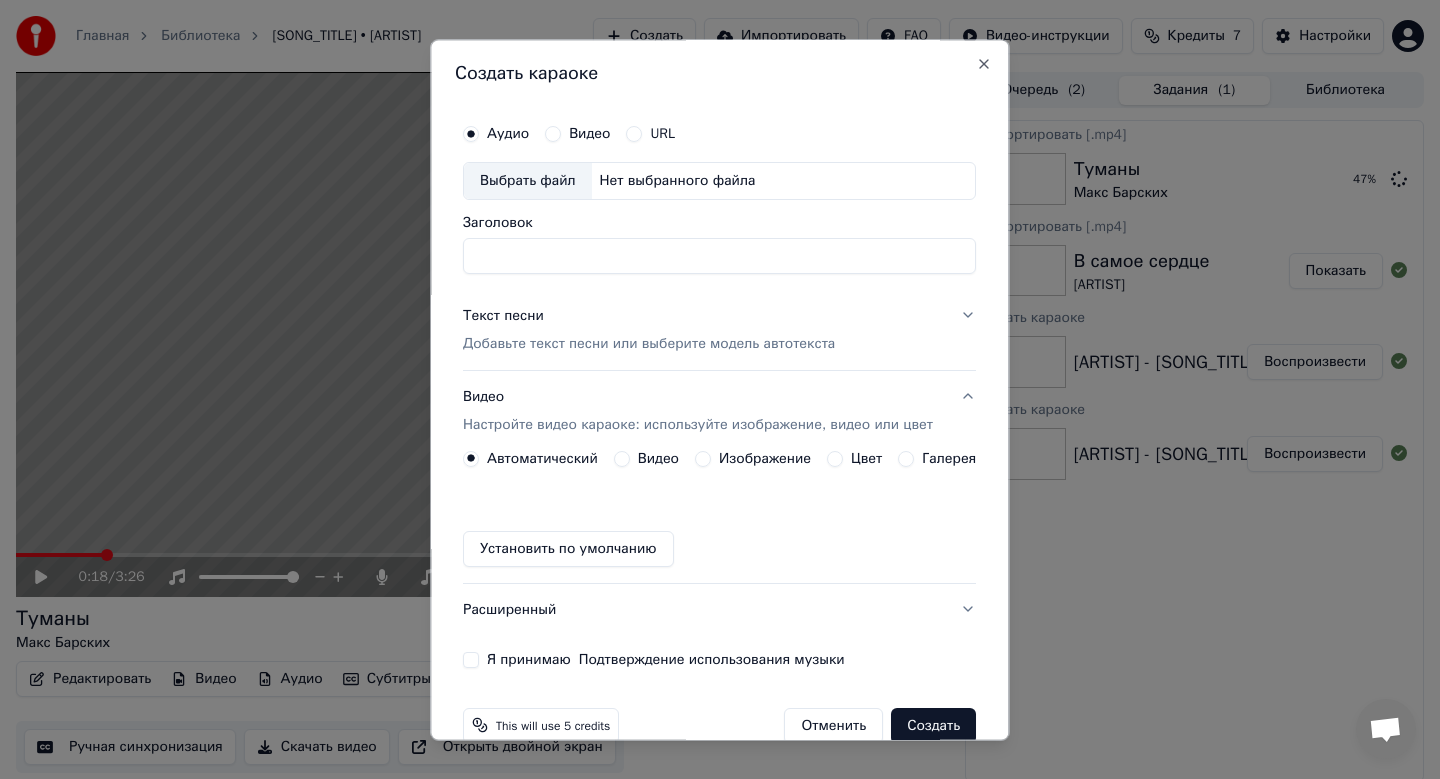click on "Выбрать файл" at bounding box center [528, 181] 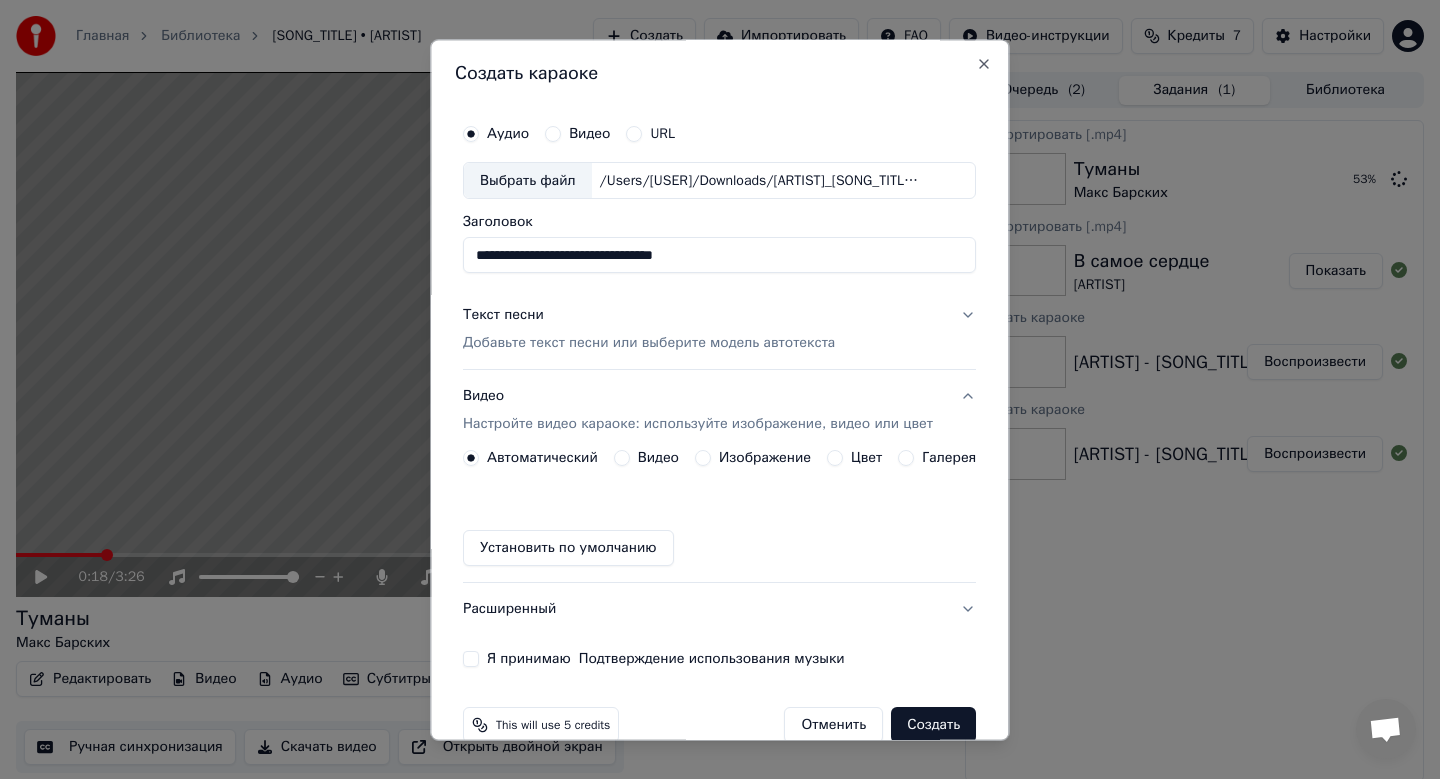 drag, startPoint x: 788, startPoint y: 255, endPoint x: 171, endPoint y: 286, distance: 617.77826 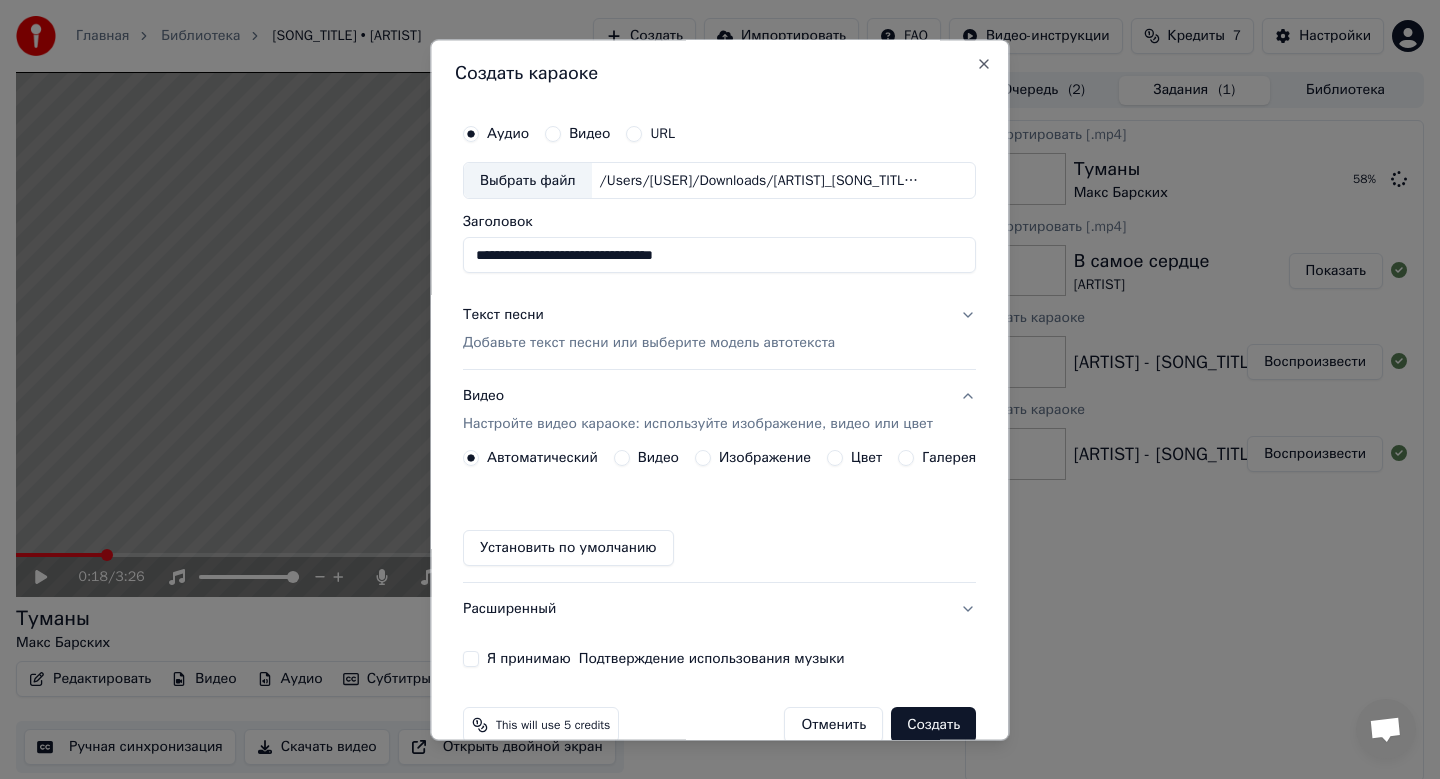 type on "**********" 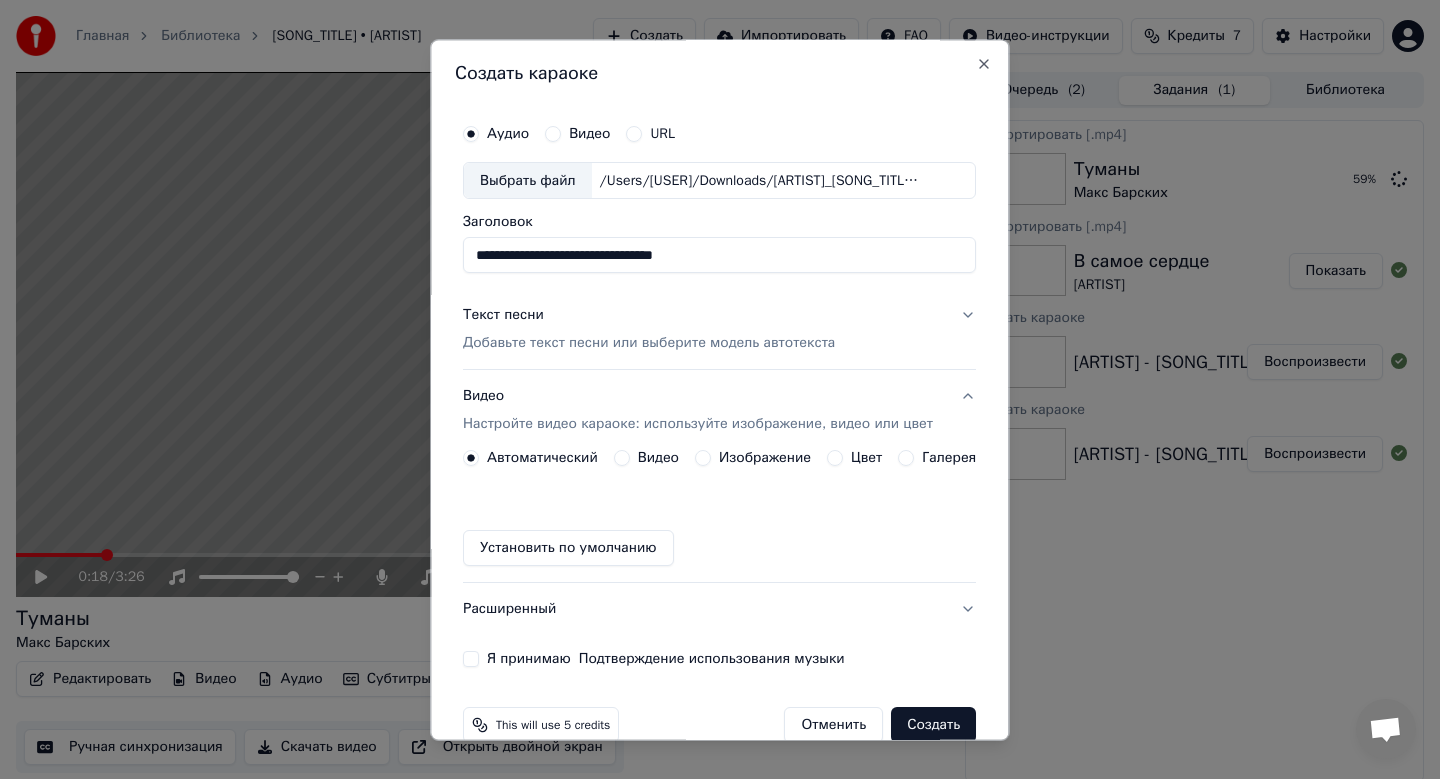 click on "Добавьте текст песни или выберите модель автотекста" at bounding box center [649, 344] 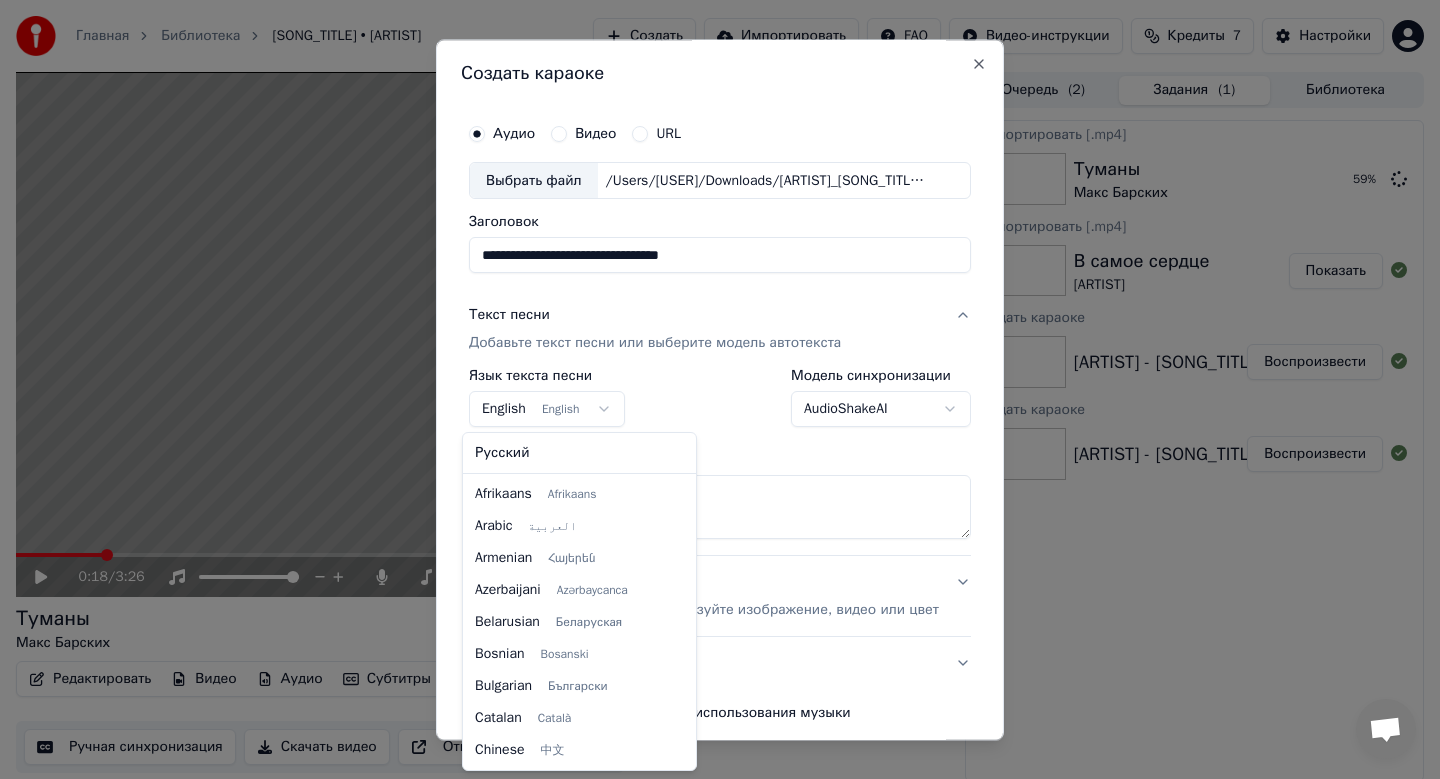 click on "Главная Библиотека [SONG_TITLE] • [ARTIST] Создать Импортировать FAQ Видео-инструкции Кредиты 7 Настройки 0:18  /  3:26 [SONG_TITLE] [ARTIST] BPM 123 Тональность F#m Редактировать Видео Аудио Субтитры Загрузить Облачная библиотека Ручная синхронизация Скачать видео Открыть двойной экран Очередь ( 2 ) Задания ( 1 ) Библиотека Экспортировать [.mp4] [SONG_TITLE] [ARTIST] 59 % Экспортировать [.mp4] В самое сердце [ARTIST] Показать Создать караоке [ARTIST] - [SONG_TITLE] Воспроизвести Создать караоке [ARTIST] - [SONG_TITLE] Воспроизвести Создать караоке Аудио Видео URL" at bounding box center (720, 389) 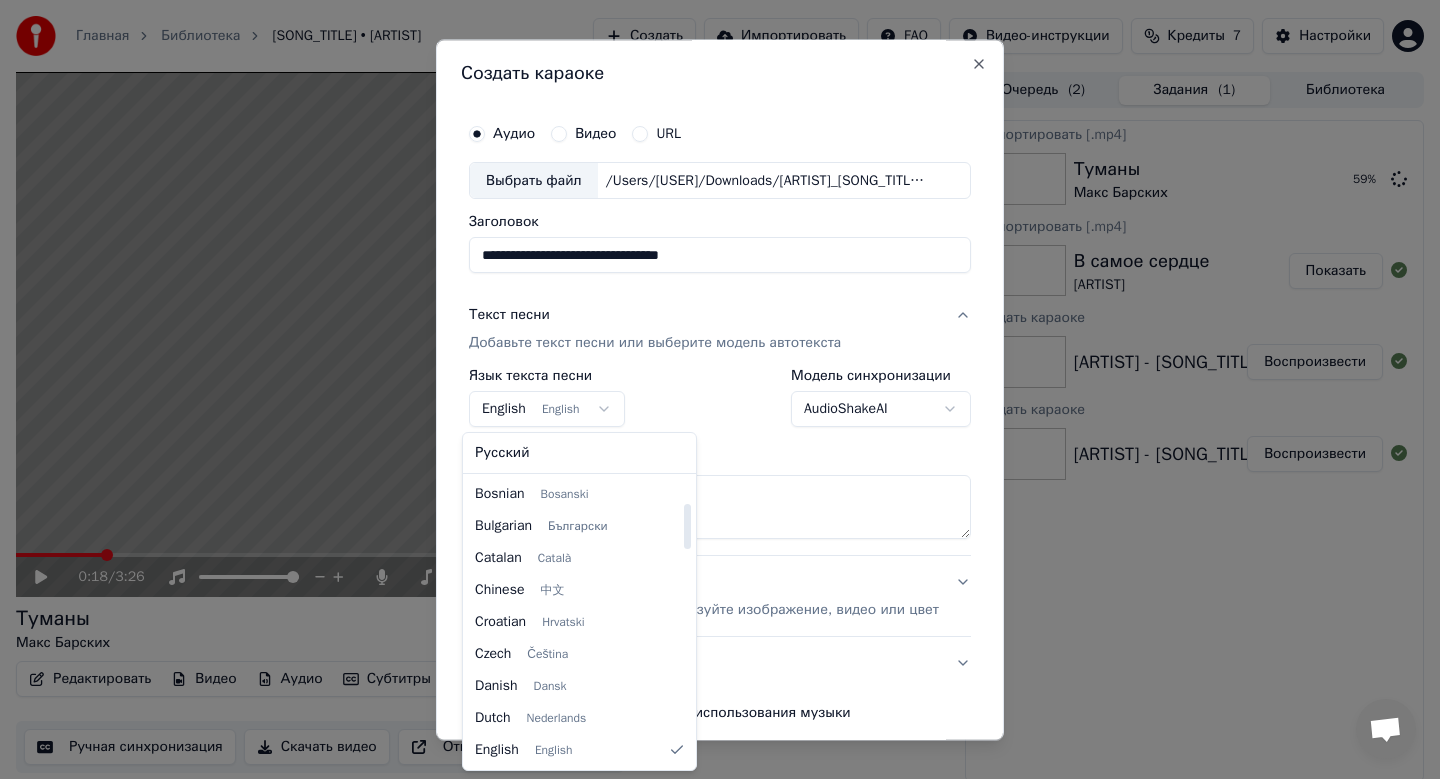 select on "**" 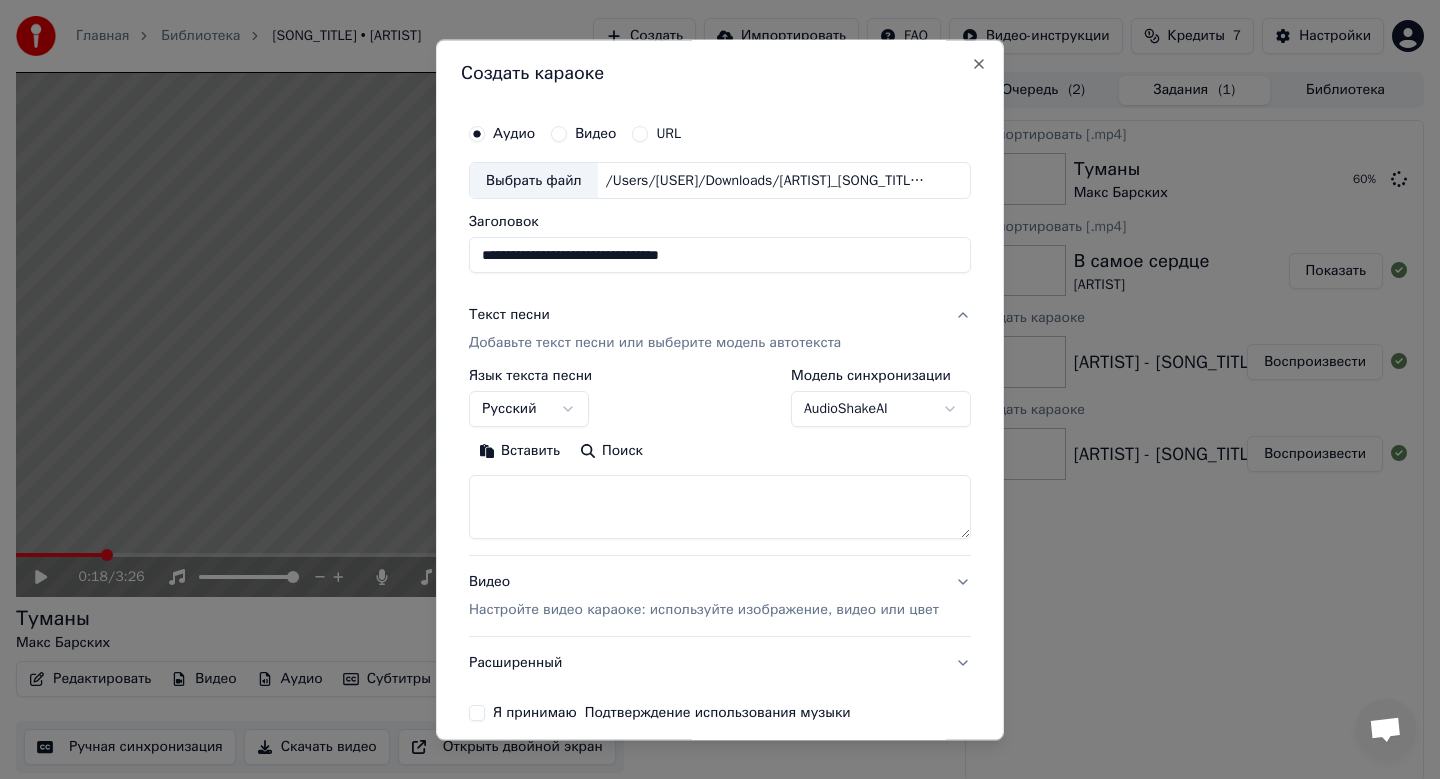click on "Вставить" at bounding box center (519, 452) 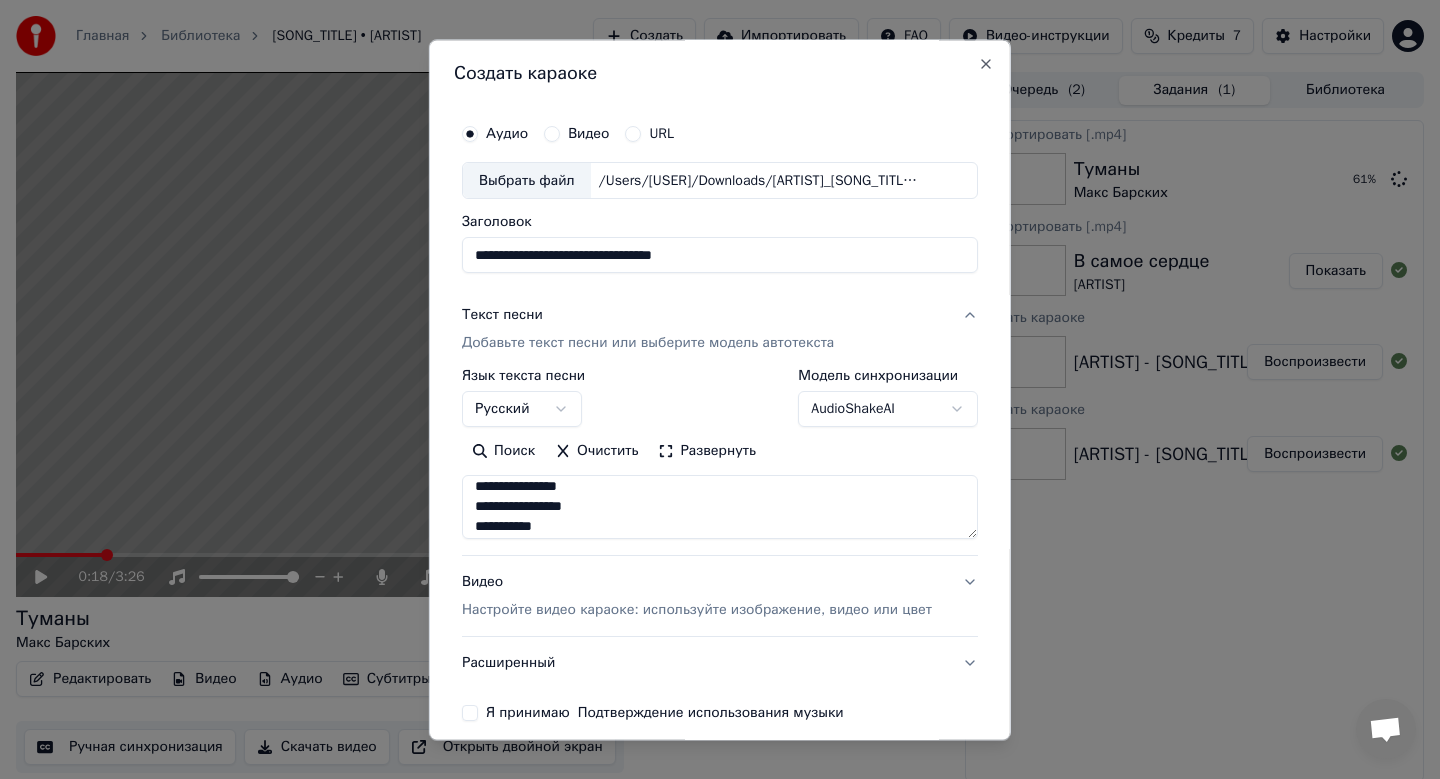 scroll, scrollTop: 873, scrollLeft: 0, axis: vertical 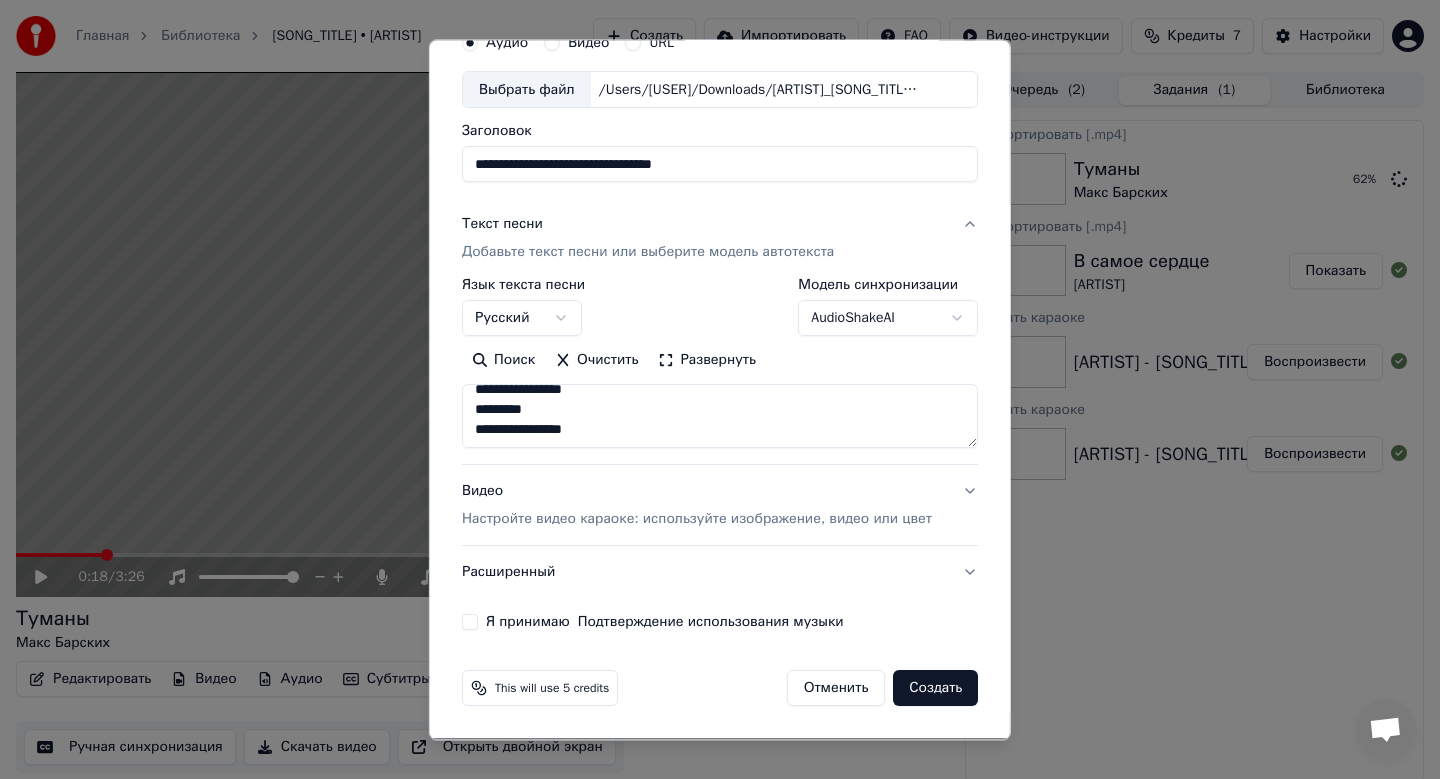 click on "Настройте видео караоке: используйте изображение, видео или цвет" at bounding box center (697, 520) 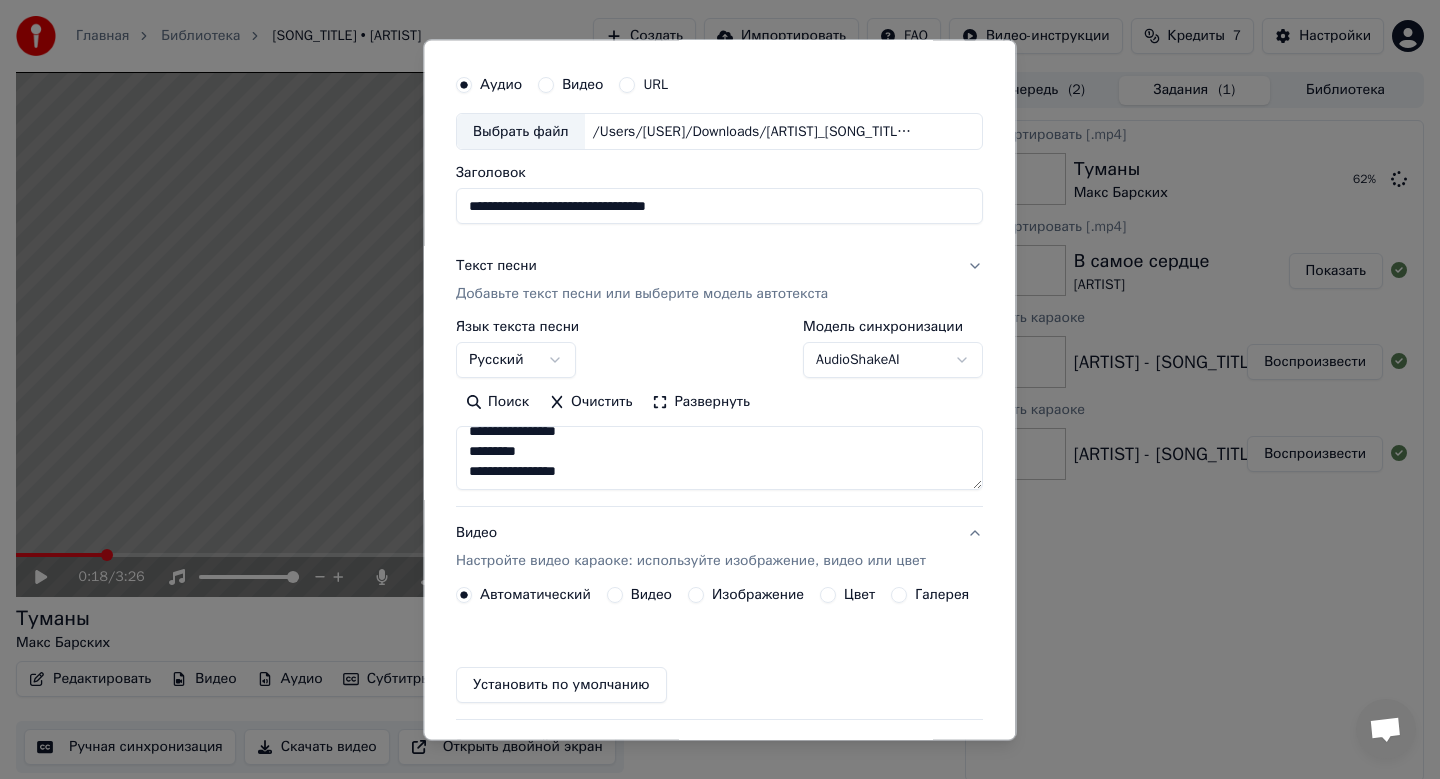 scroll, scrollTop: 37, scrollLeft: 0, axis: vertical 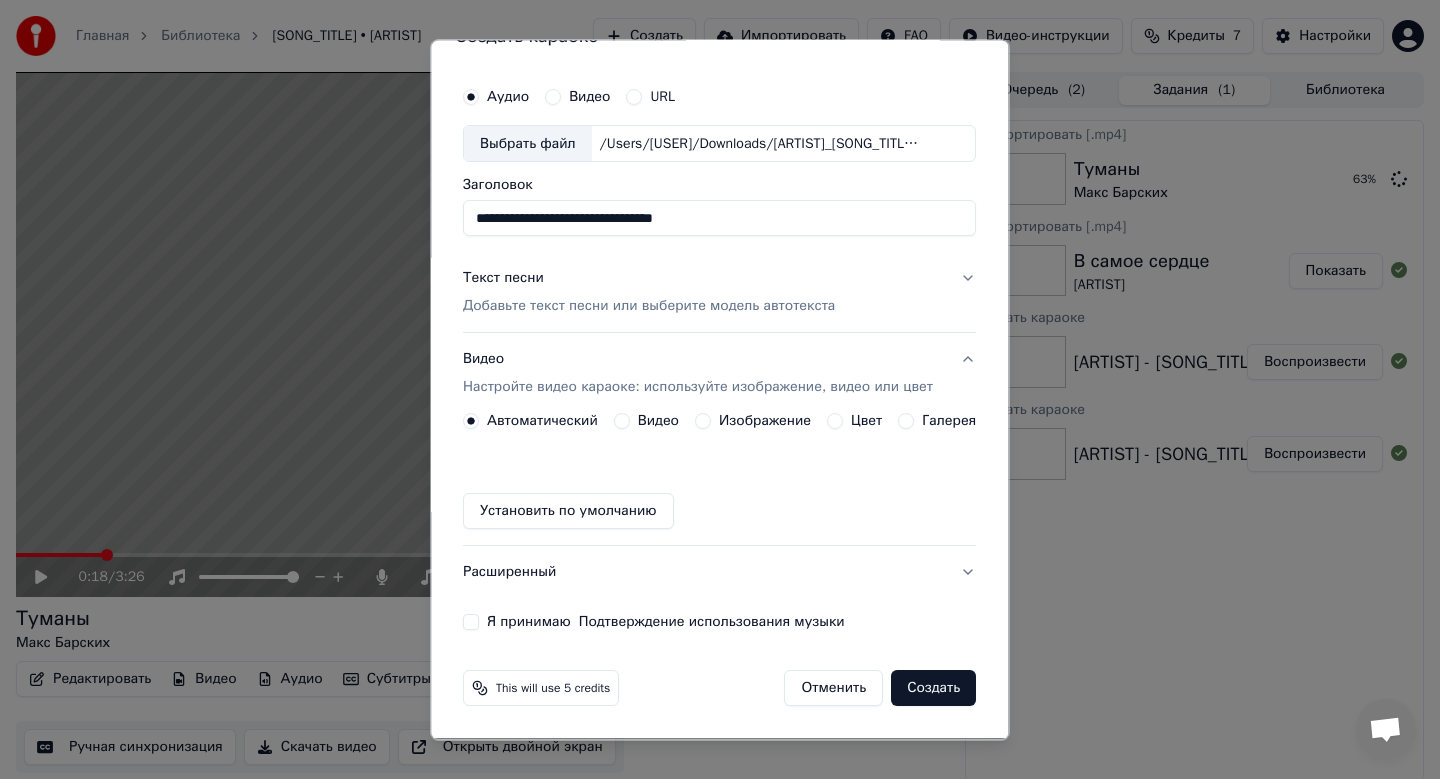 click on "Автоматический Видео Изображение Цвет Галерея Установить по умолчанию" at bounding box center [719, 472] 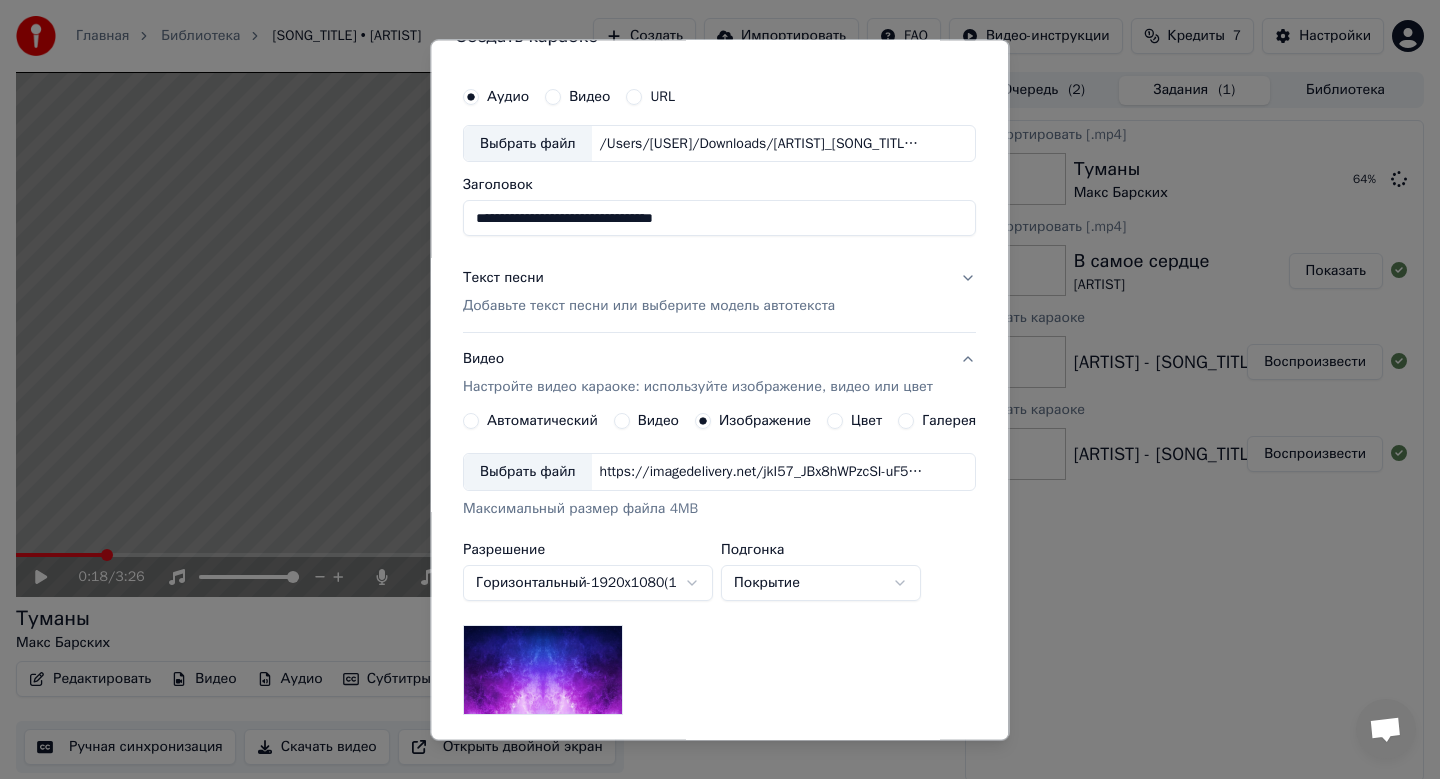 click on "Выбрать файл" at bounding box center (528, 473) 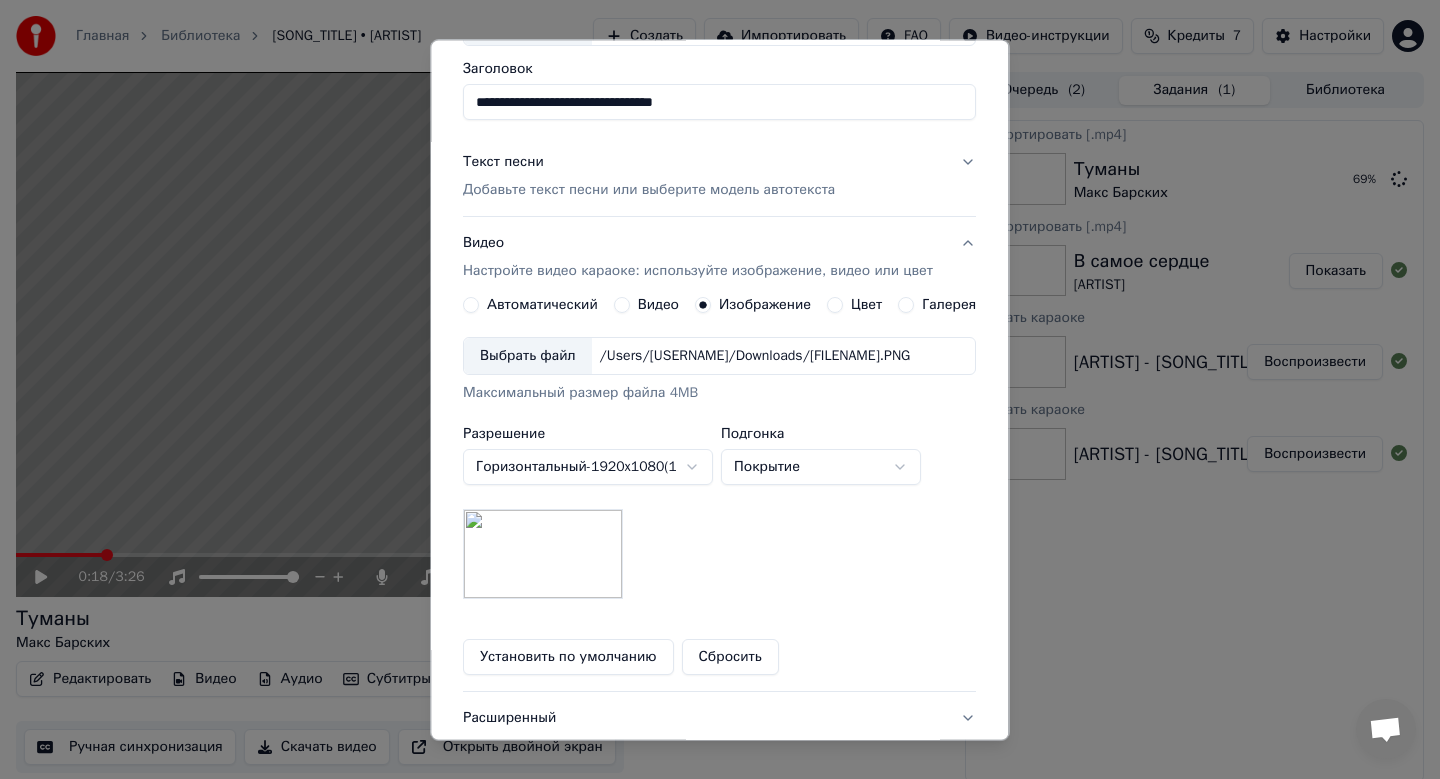 scroll, scrollTop: 299, scrollLeft: 0, axis: vertical 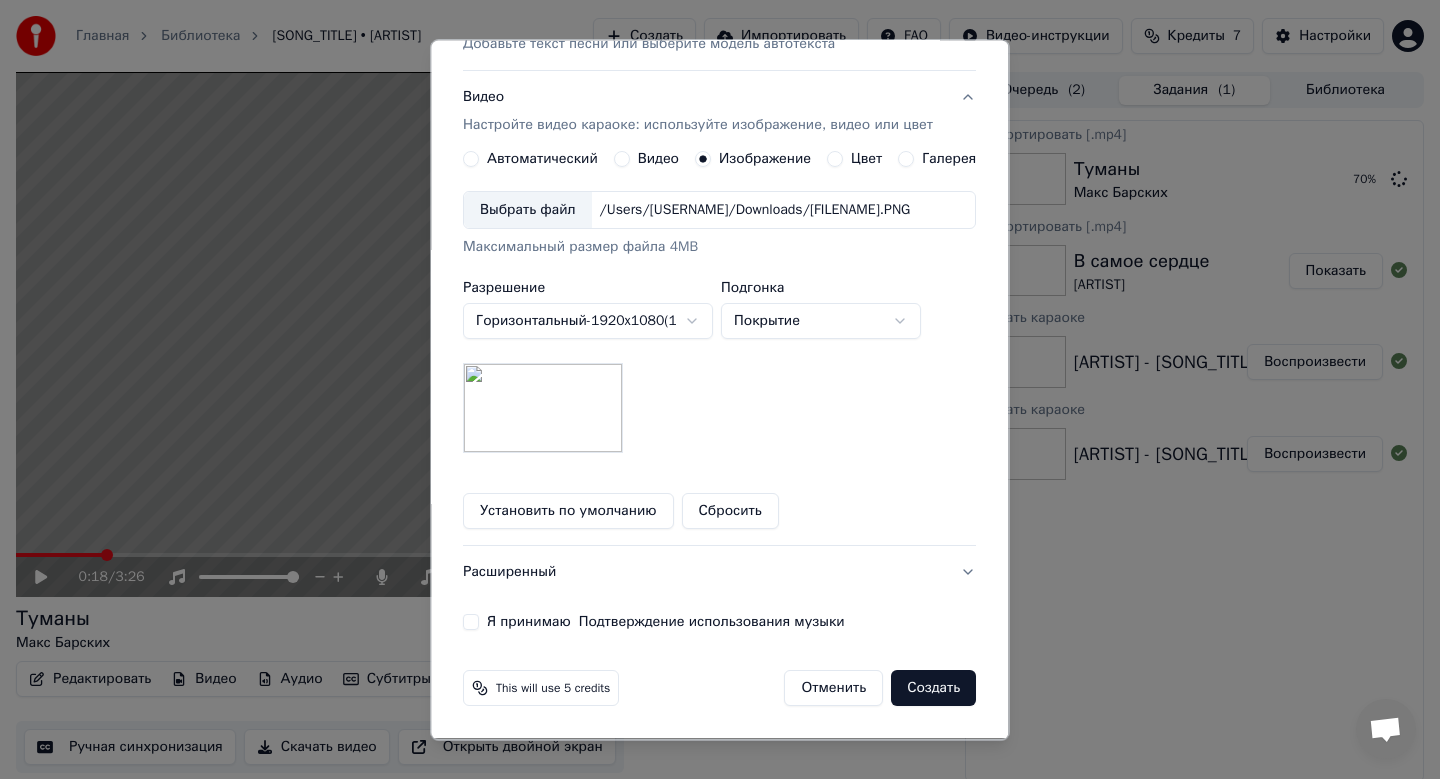 click on "Я принимаю   Подтверждение использования музыки" at bounding box center (471, 623) 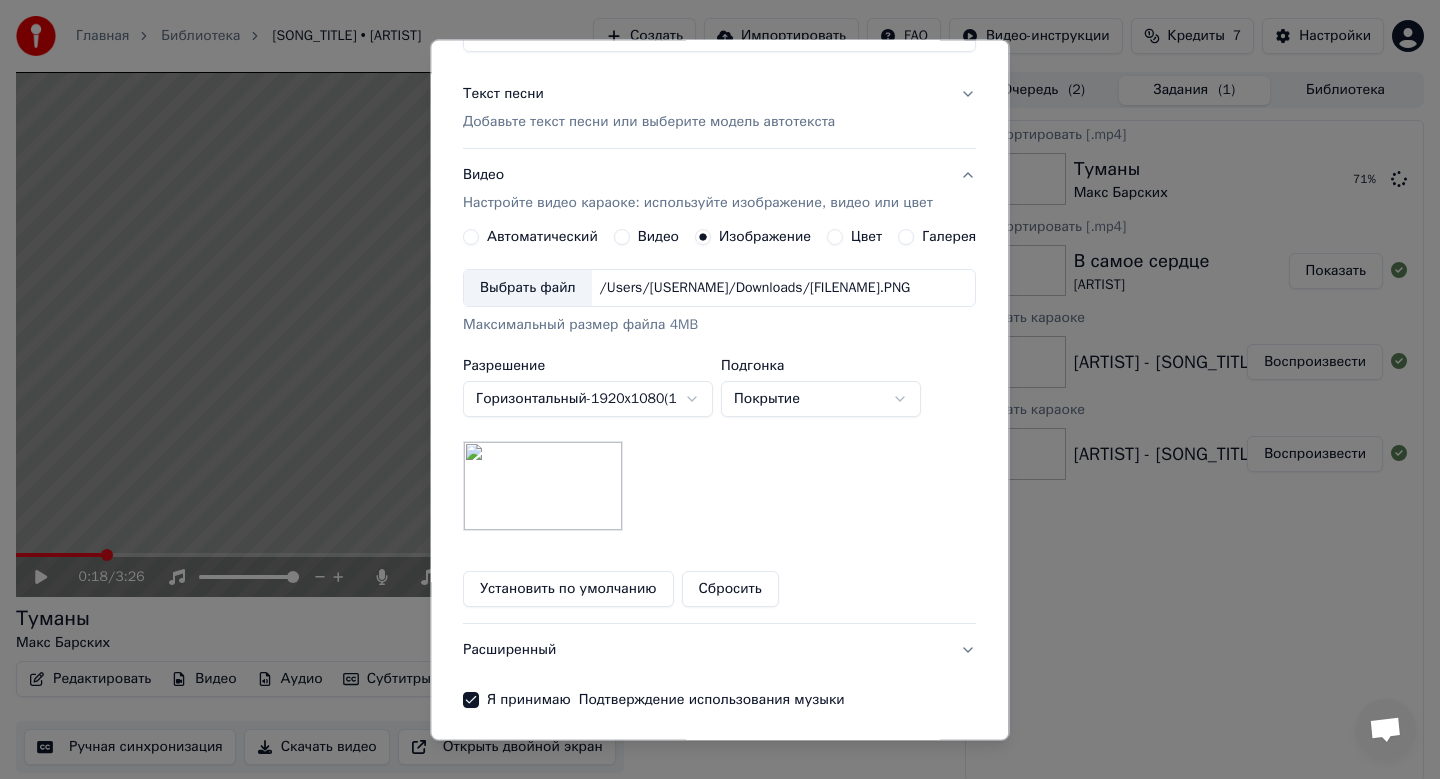 scroll, scrollTop: 299, scrollLeft: 0, axis: vertical 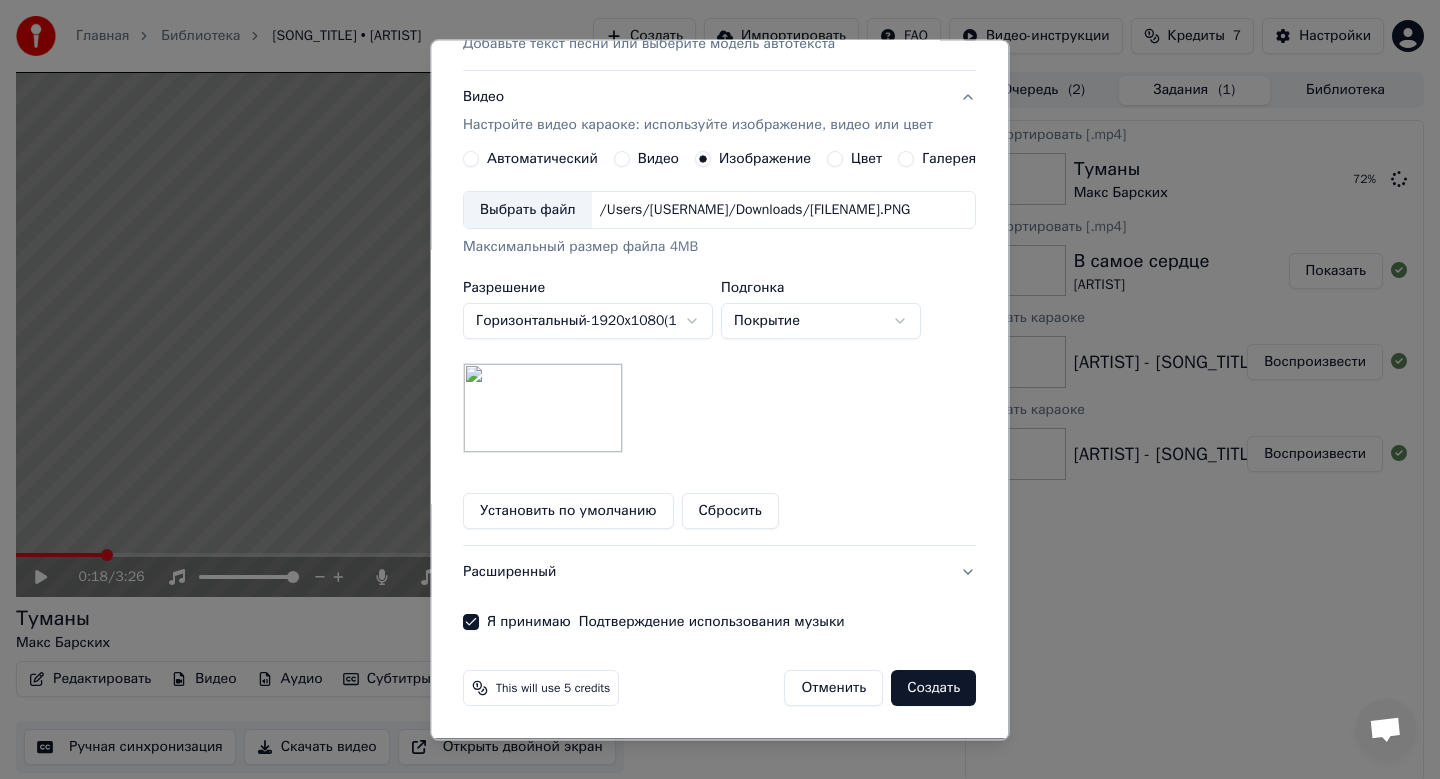 click on "Создать" at bounding box center [934, 689] 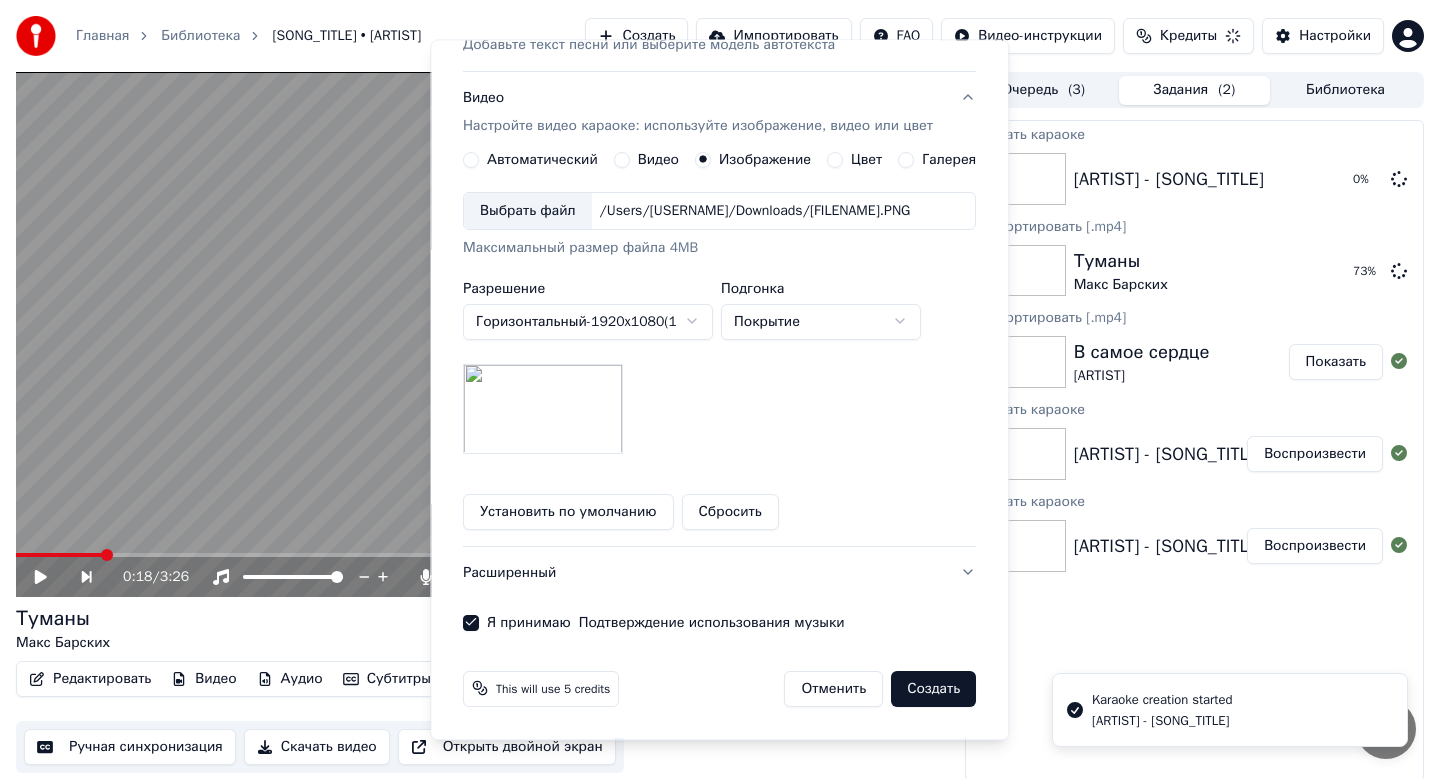 type 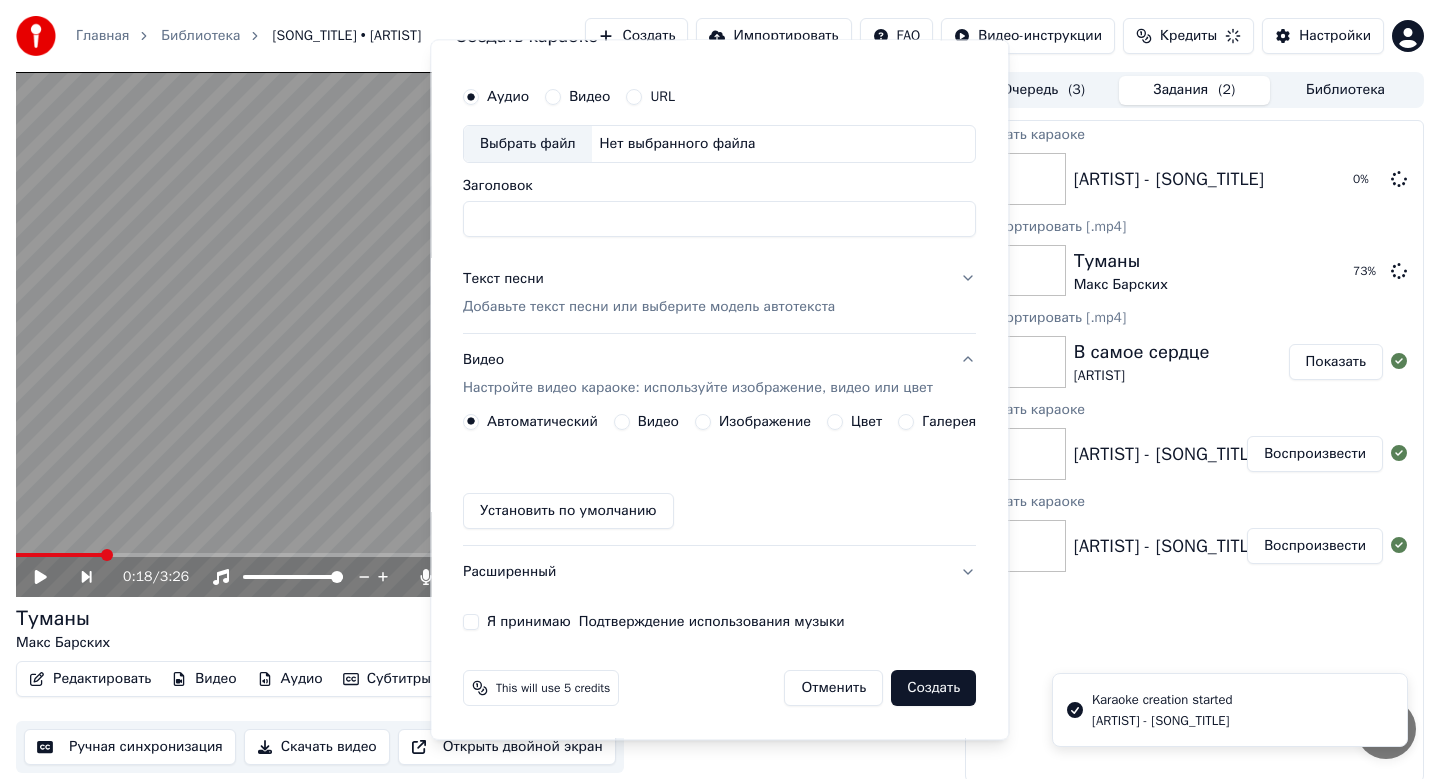 scroll, scrollTop: 37, scrollLeft: 0, axis: vertical 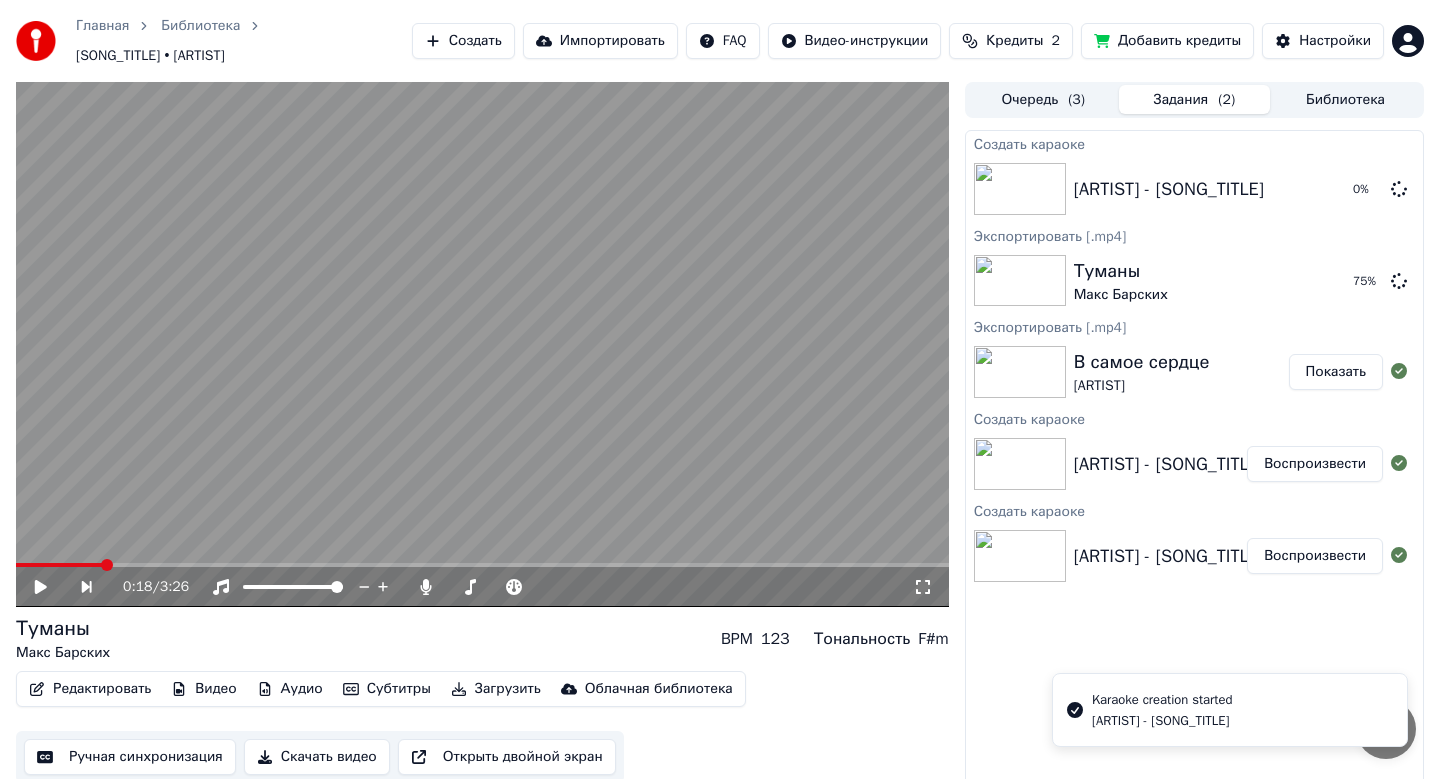click on "Показать" at bounding box center (1336, 372) 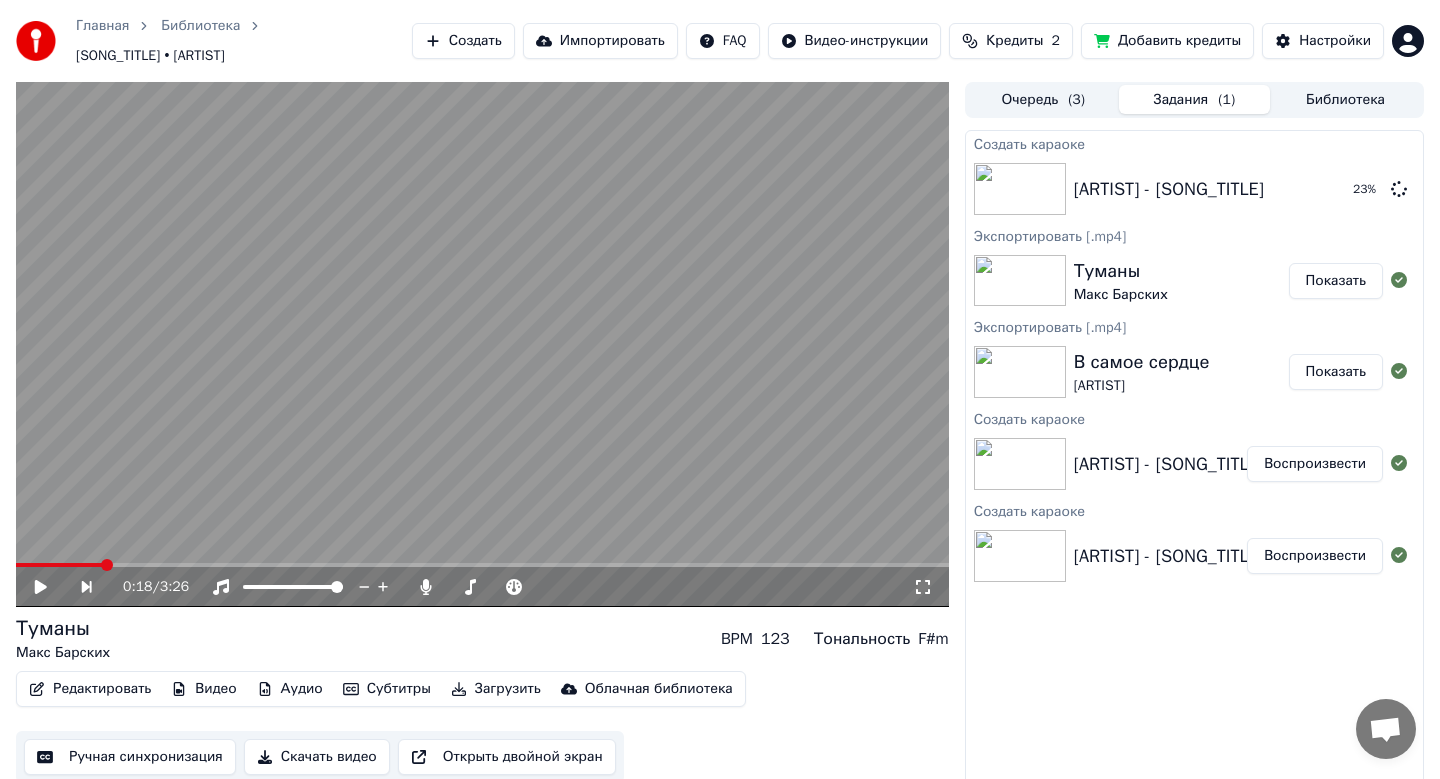 click on "Показать" at bounding box center (1336, 281) 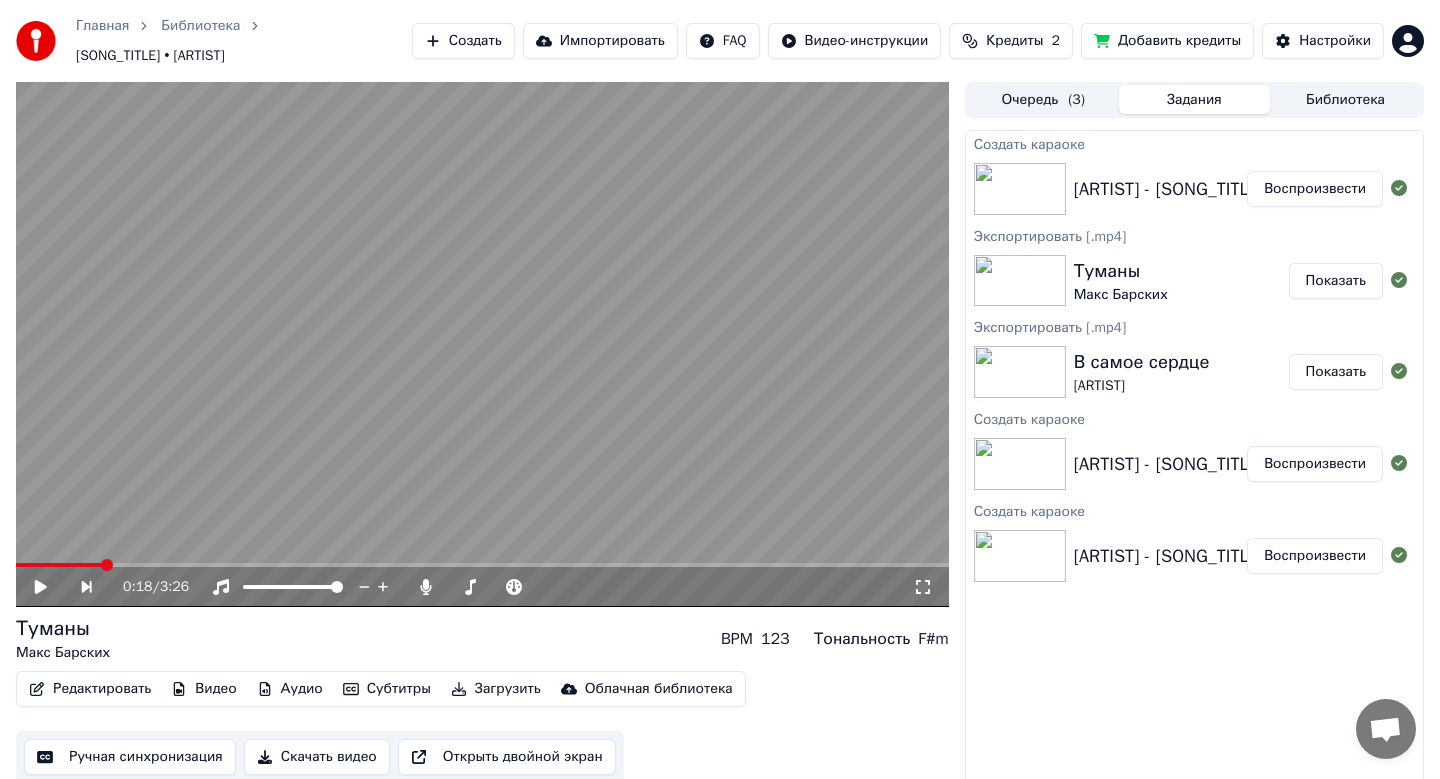 click on "[ARTIST] - [SONG_TITLE]" at bounding box center [1169, 189] 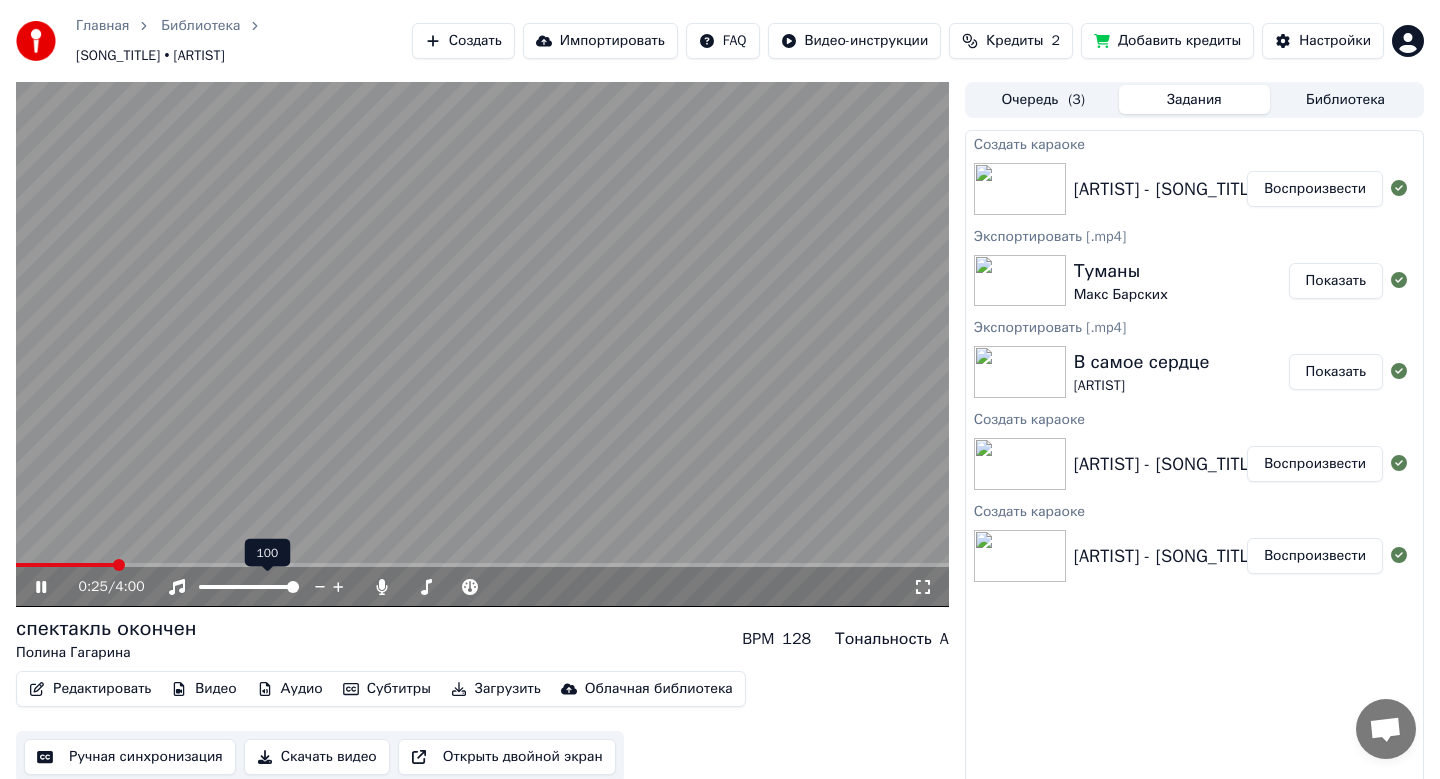 click at bounding box center (482, 344) 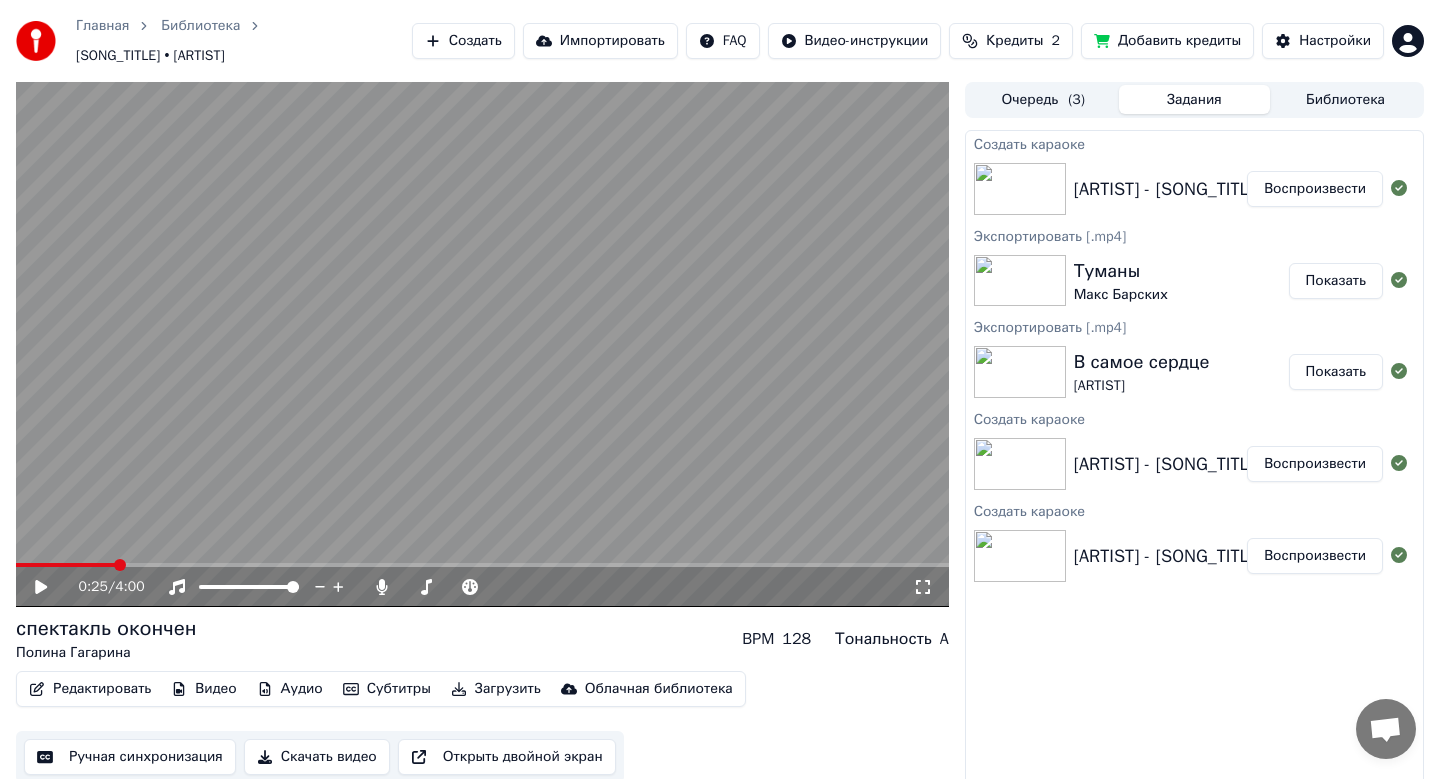 click on "Скачать видео" at bounding box center (317, 757) 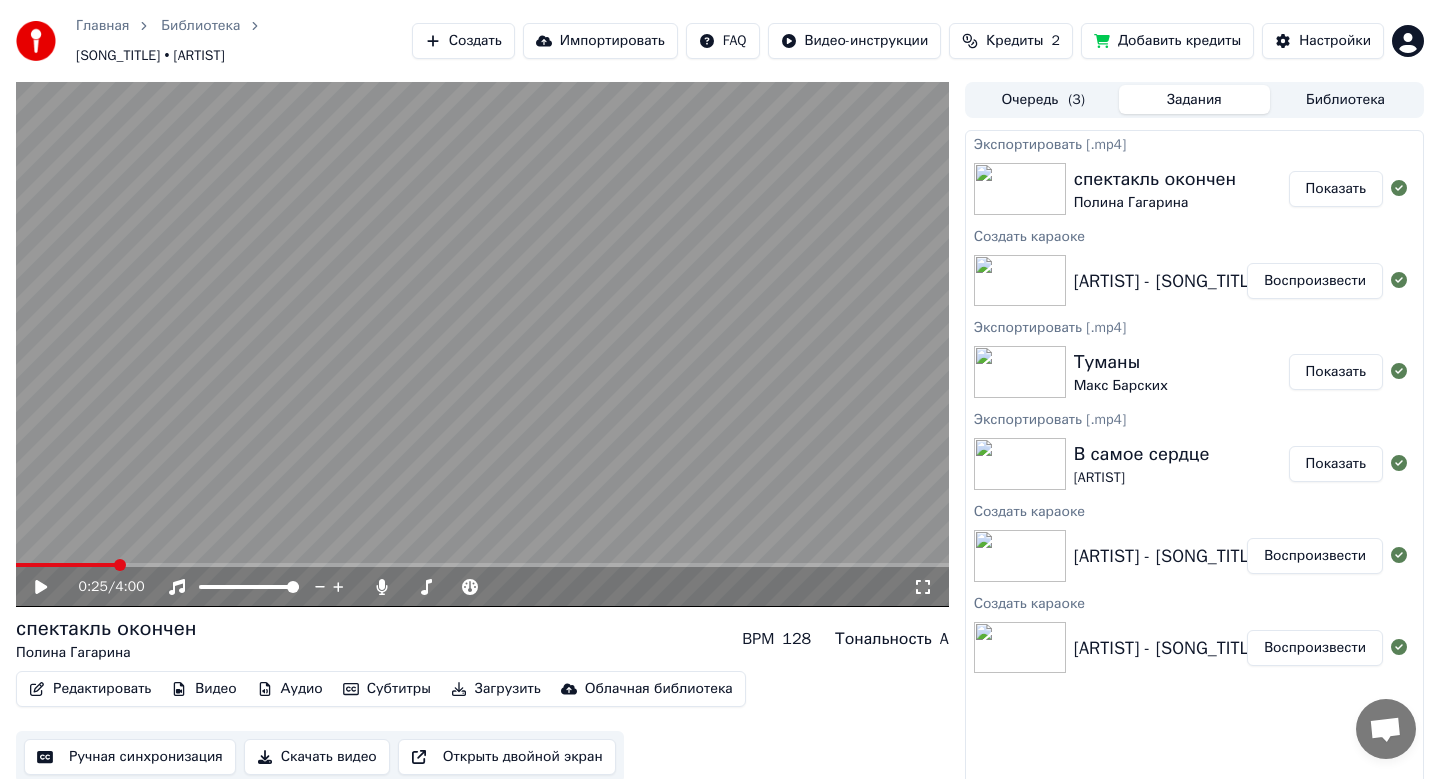 click on "Показать" at bounding box center (1336, 189) 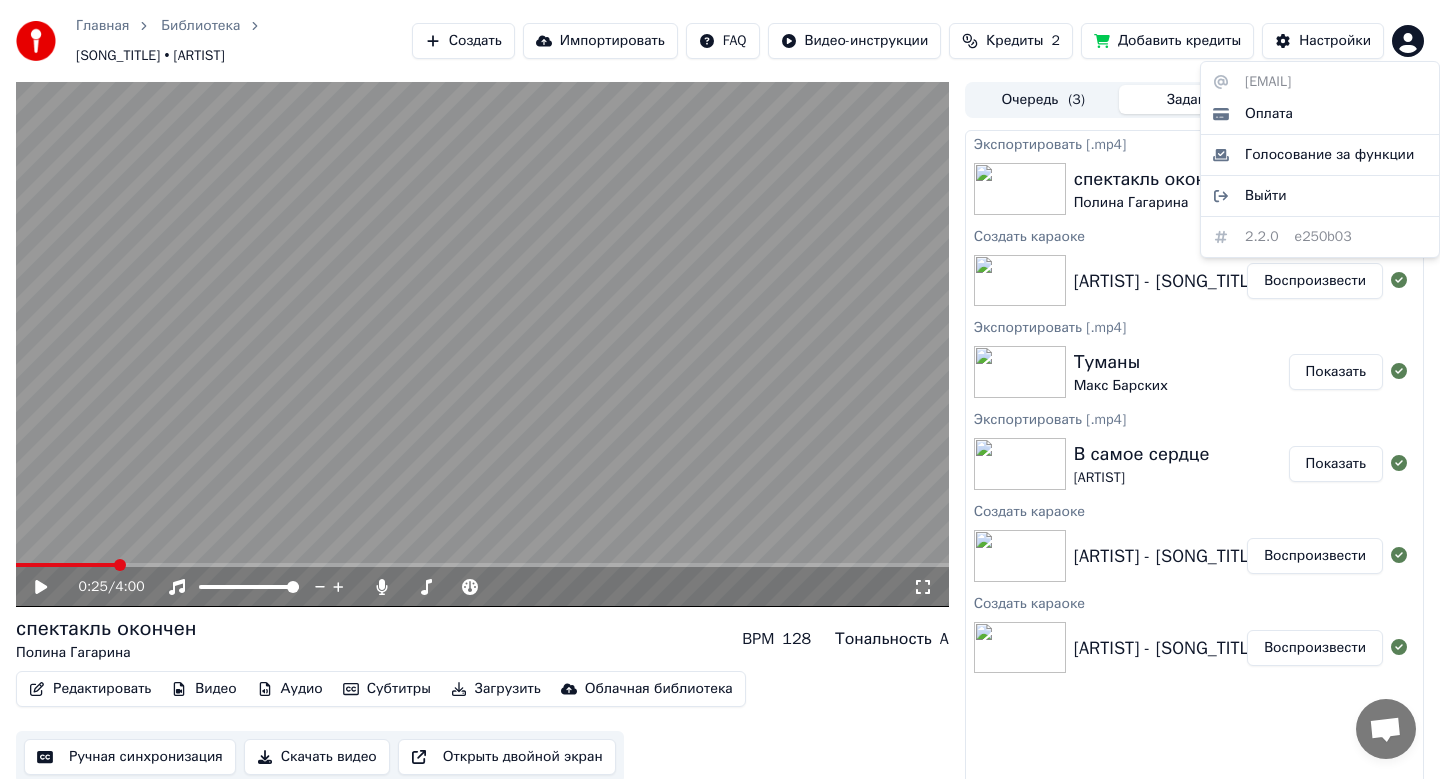 click on "Главная Библиотека [SONG_TITLE] • [ARTIST] Создать Импортировать FAQ Видео-инструкции Кредиты 2 Добавить кредиты Настройки 0:25  /  4:00 [SONG_TITLE] [ARTIST] BPM 128 Тональность A Редактировать Видео Аудио Субтитры Загрузить Облачная библиотека Ручная синхронизация Скачать видео Открыть двойной экран Очередь ( 3 ) Задания Библиотека Экспортировать [.mp4] [SONG_TITLE] [ARTIST] Показать Создать караоке [ARTIST] - [SONG_TITLE] Воспроизвести Экспортировать [.mp4] Туманы Макс Барских Показать Экспортировать [.mp4] Выйти" at bounding box center [720, 389] 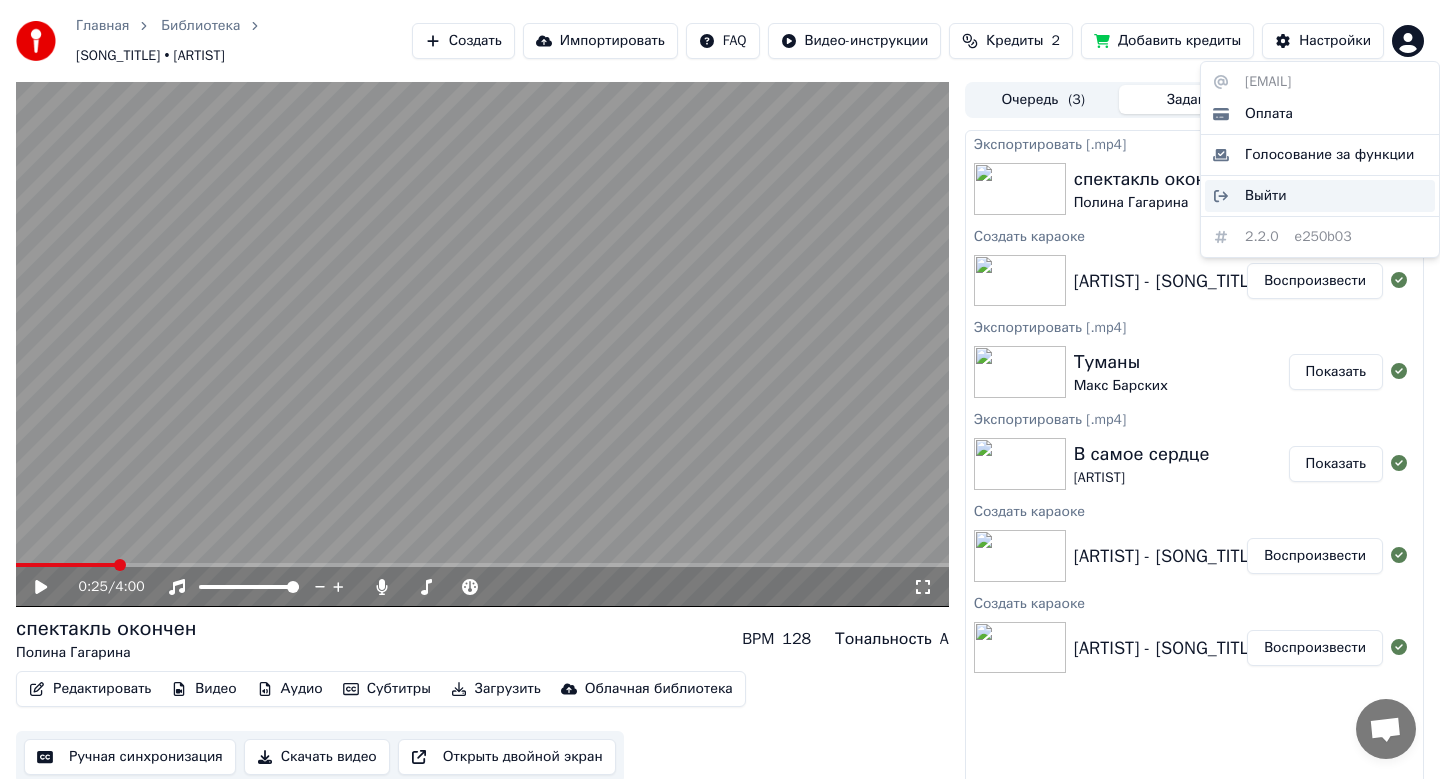 click on "Выйти" at bounding box center [1320, 196] 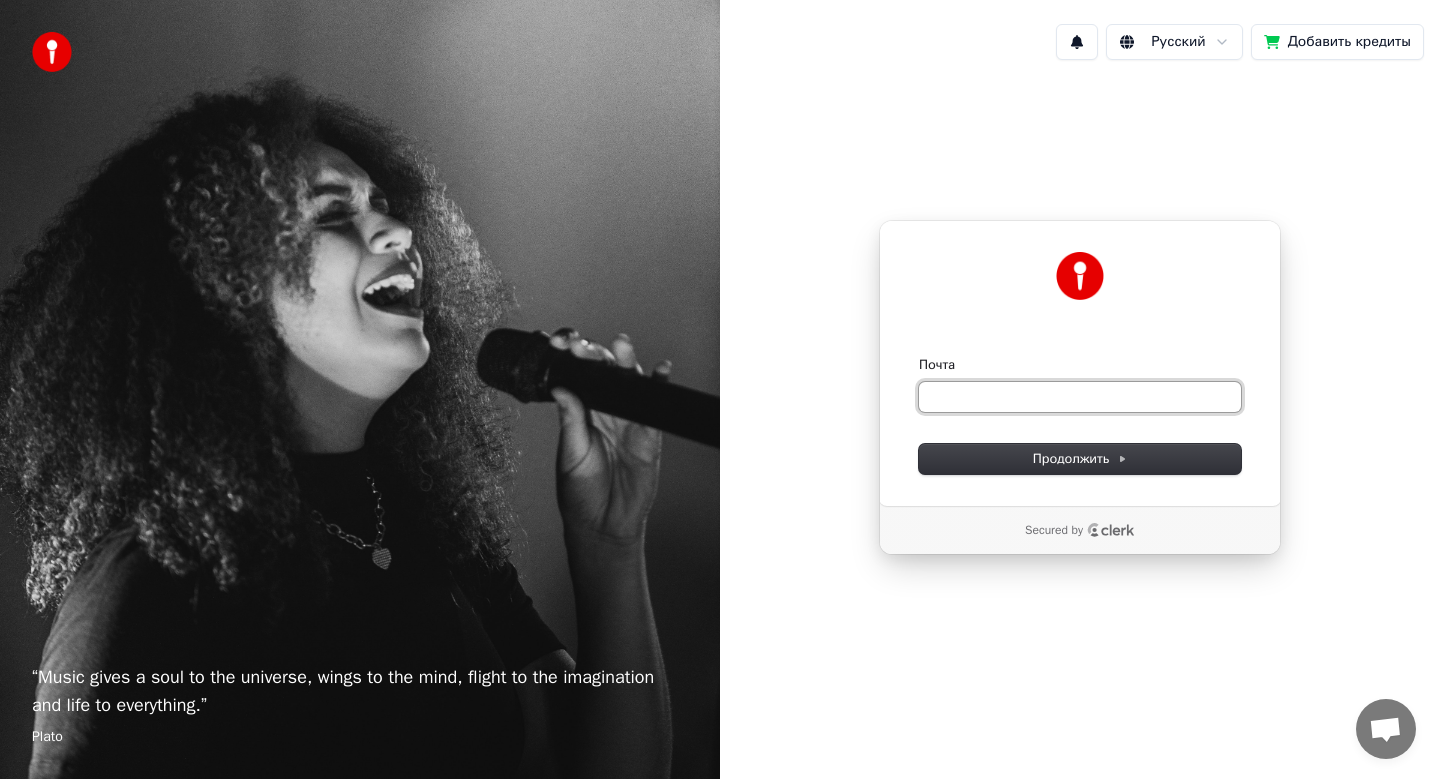 click on "Почта" at bounding box center (1080, 397) 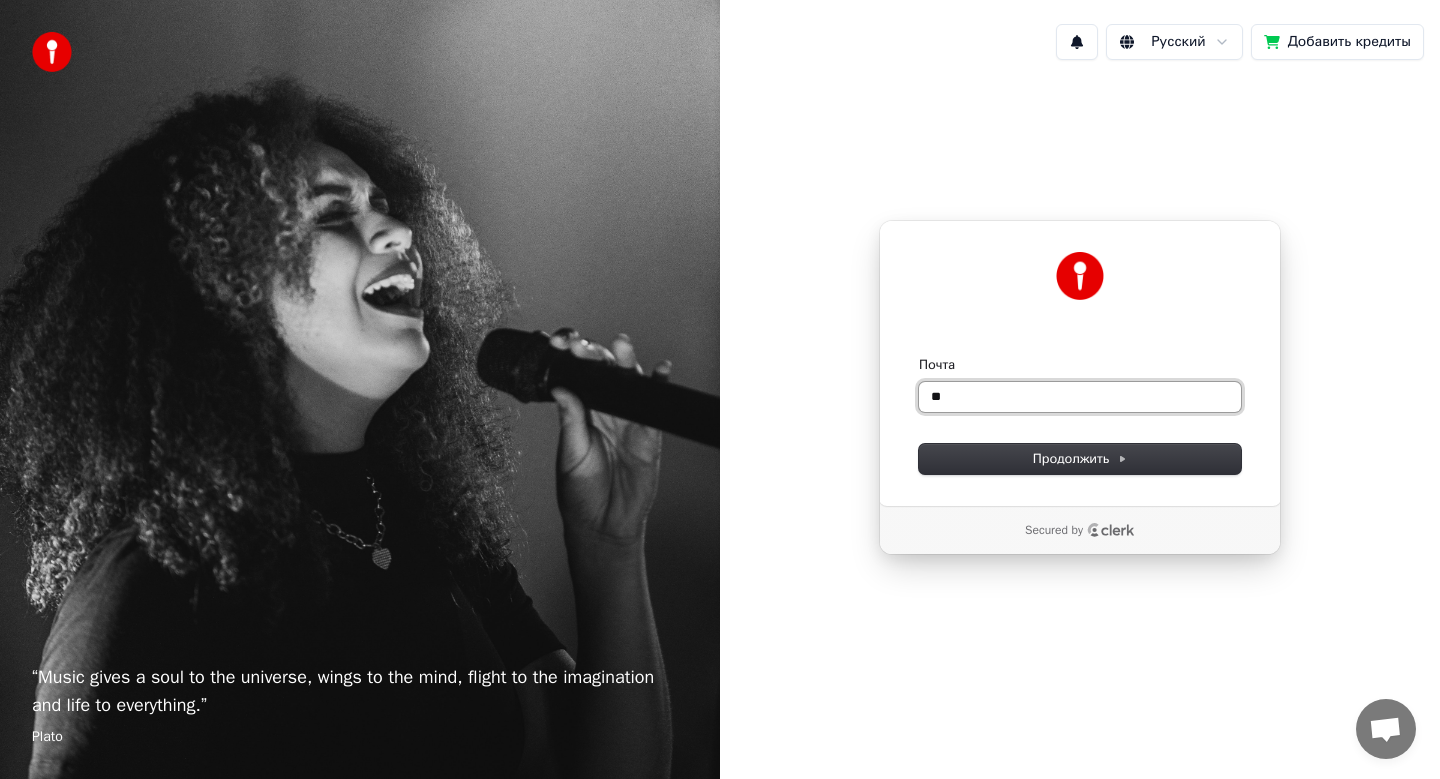 type on "*" 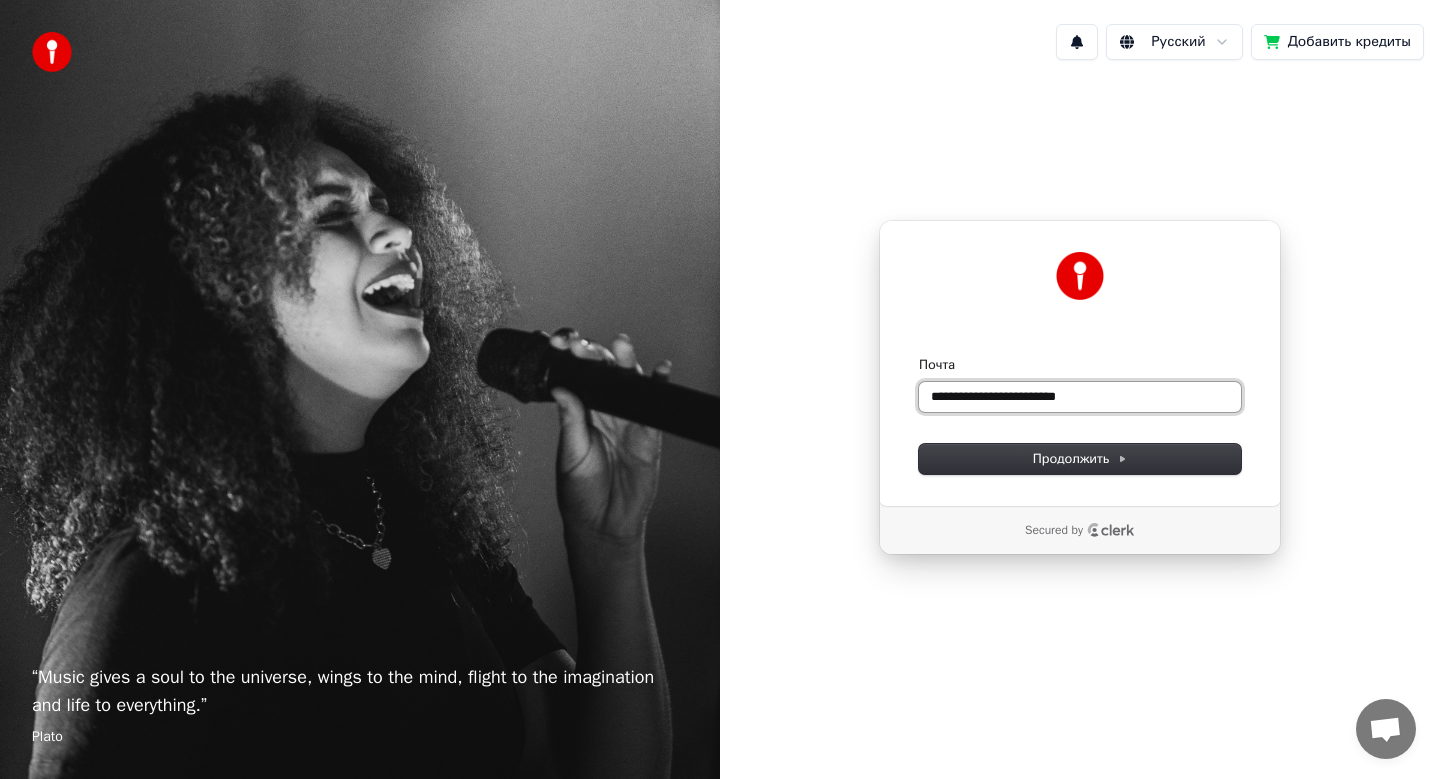 click at bounding box center (919, 356) 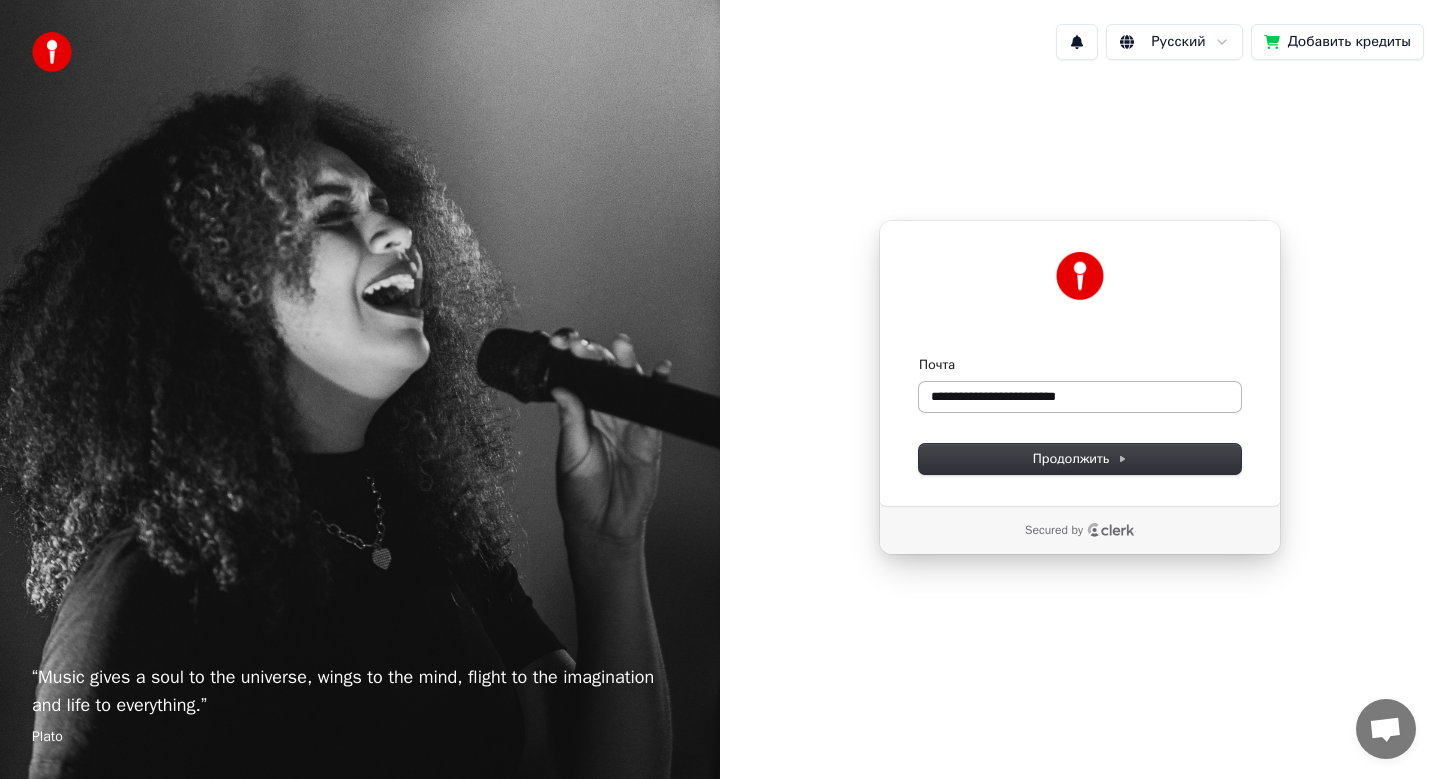 type on "**********" 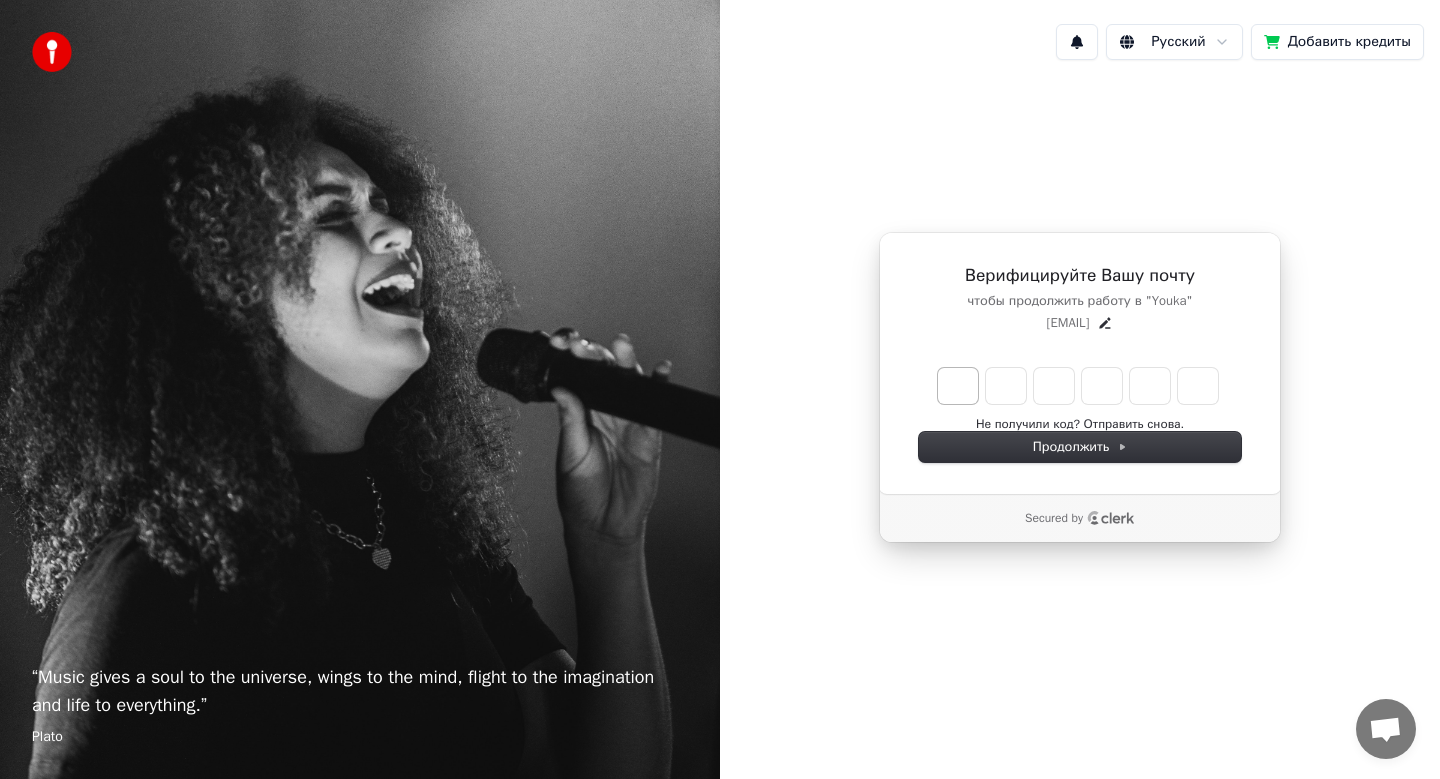 type on "*" 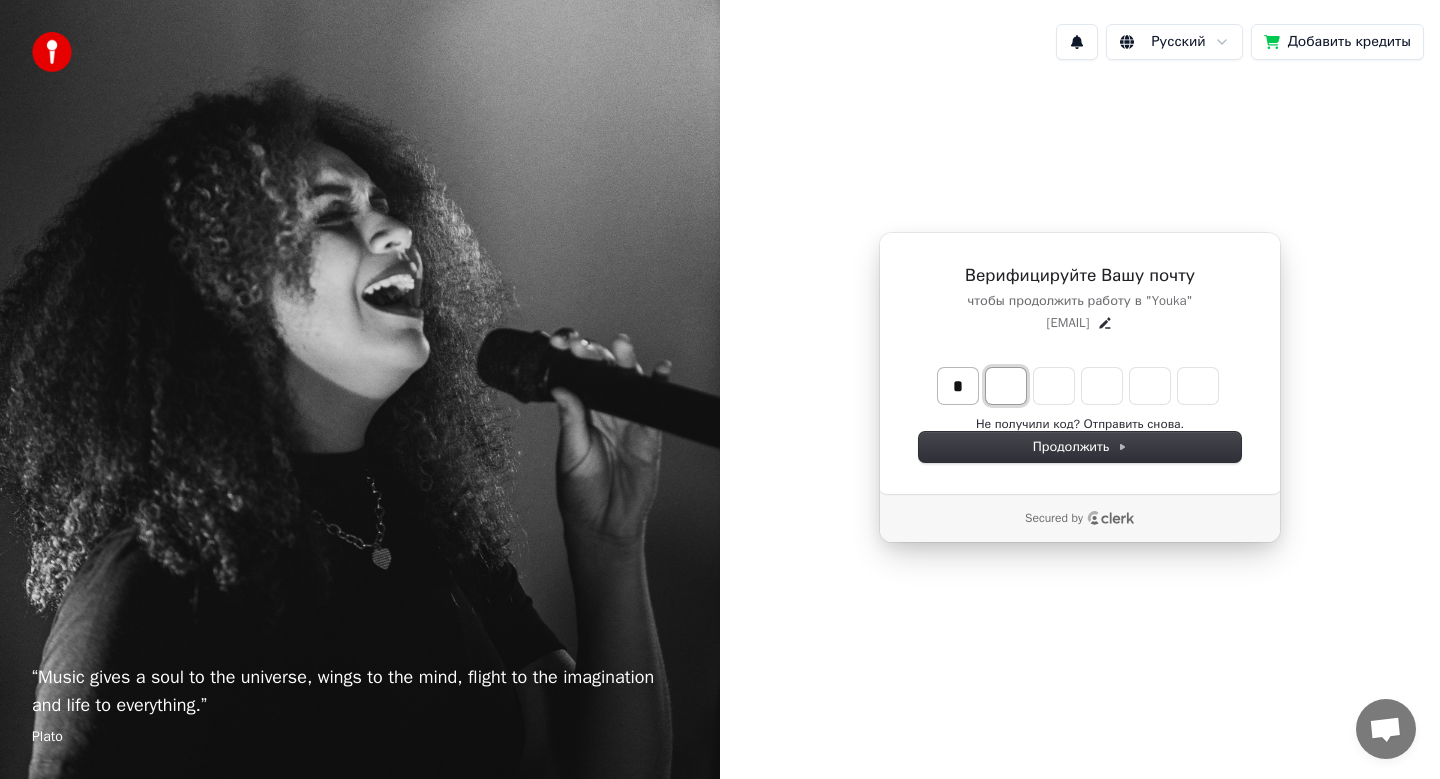 type on "*" 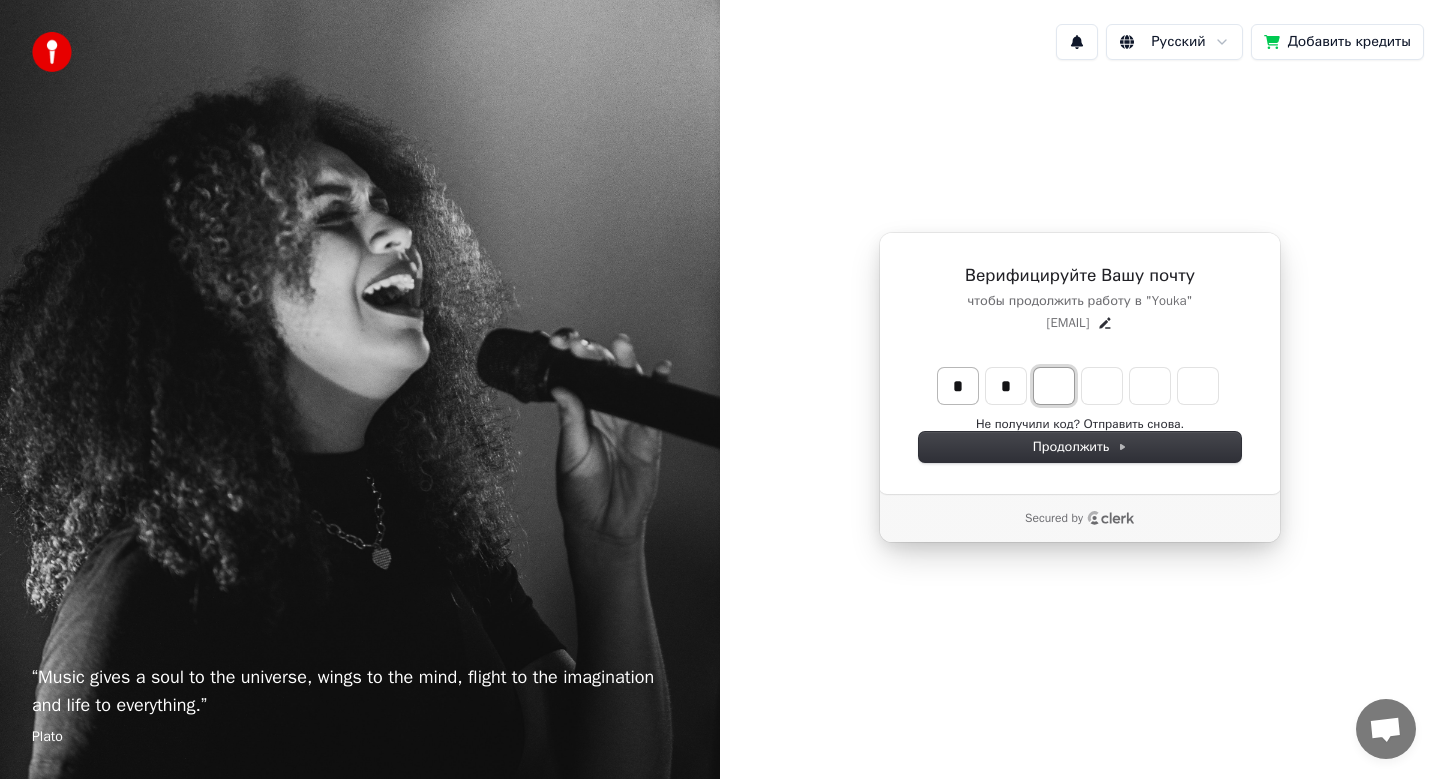 type on "**" 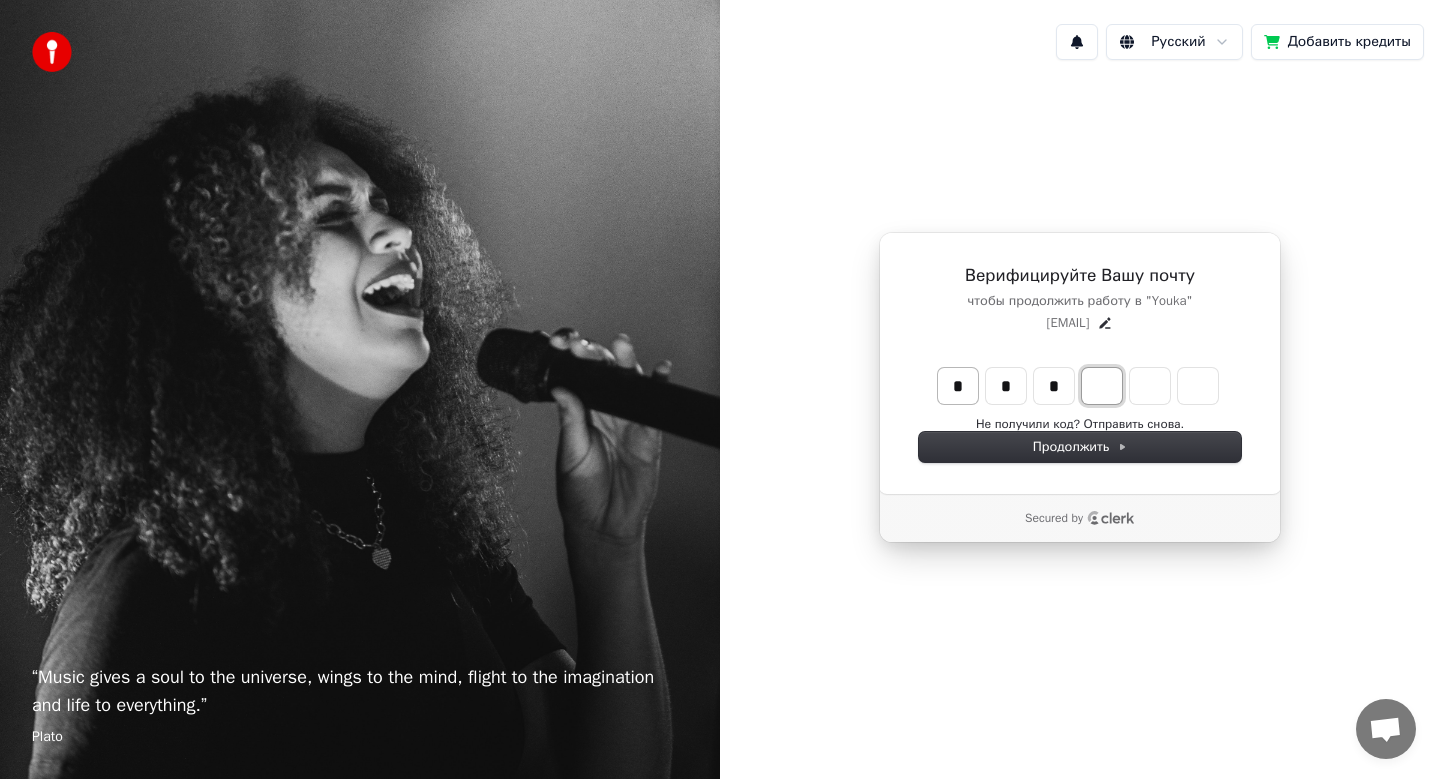 type on "***" 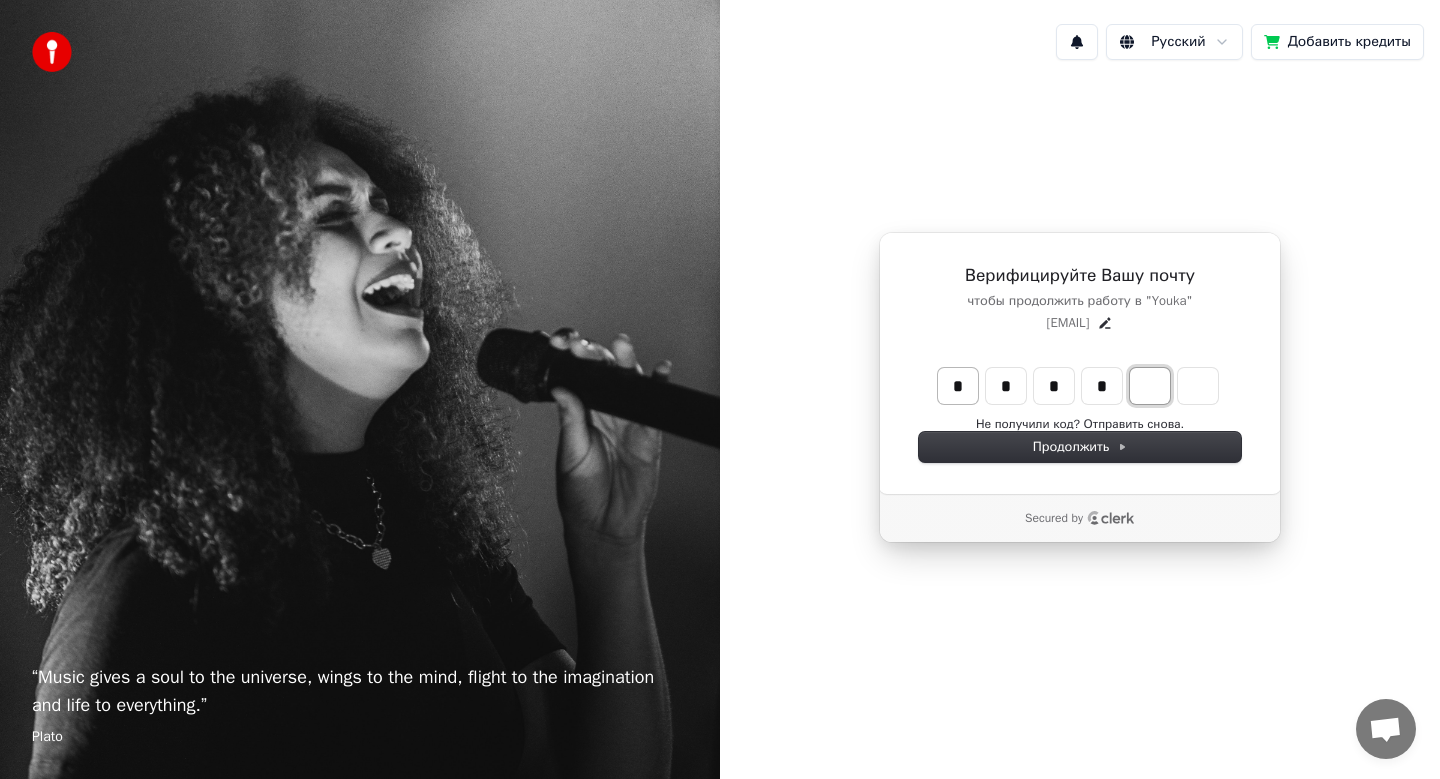 type on "****" 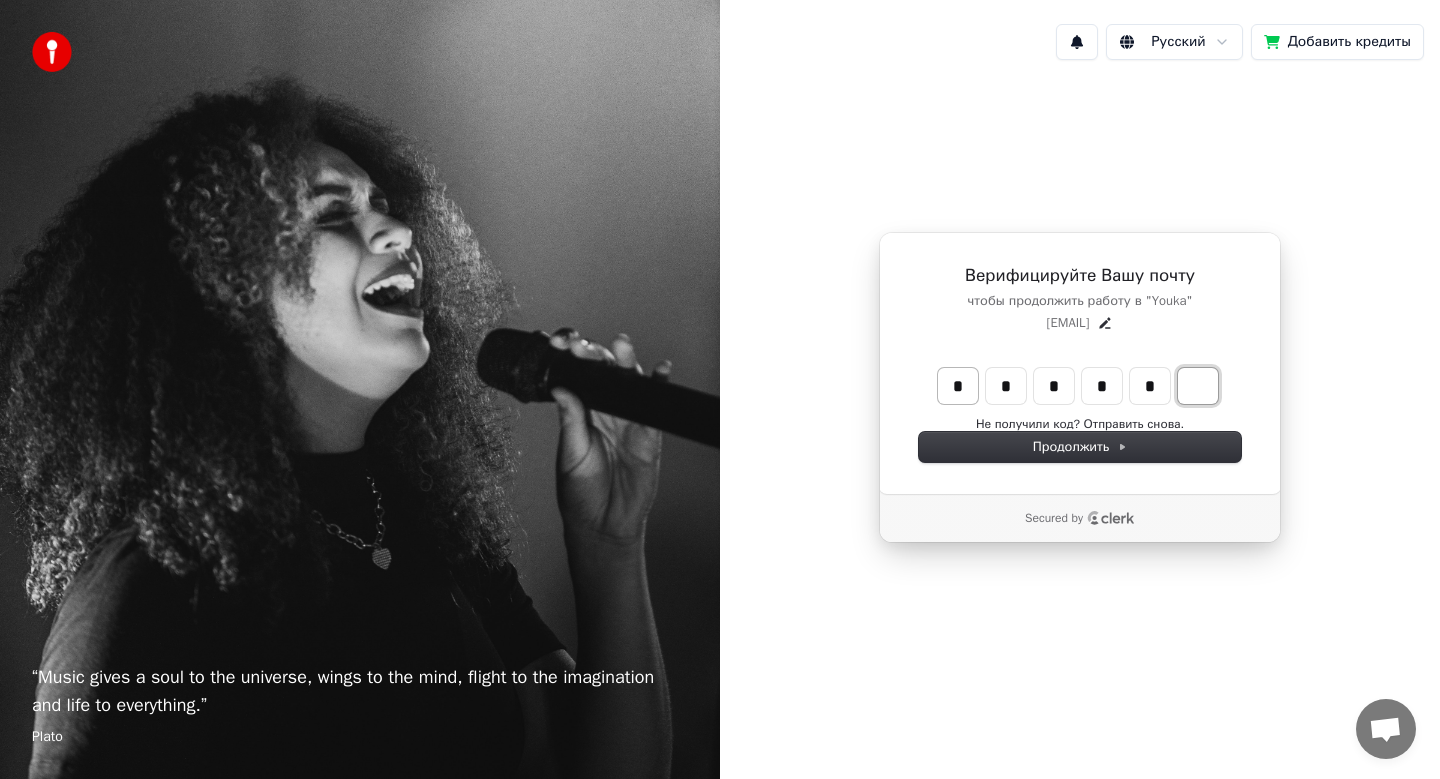 type on "******" 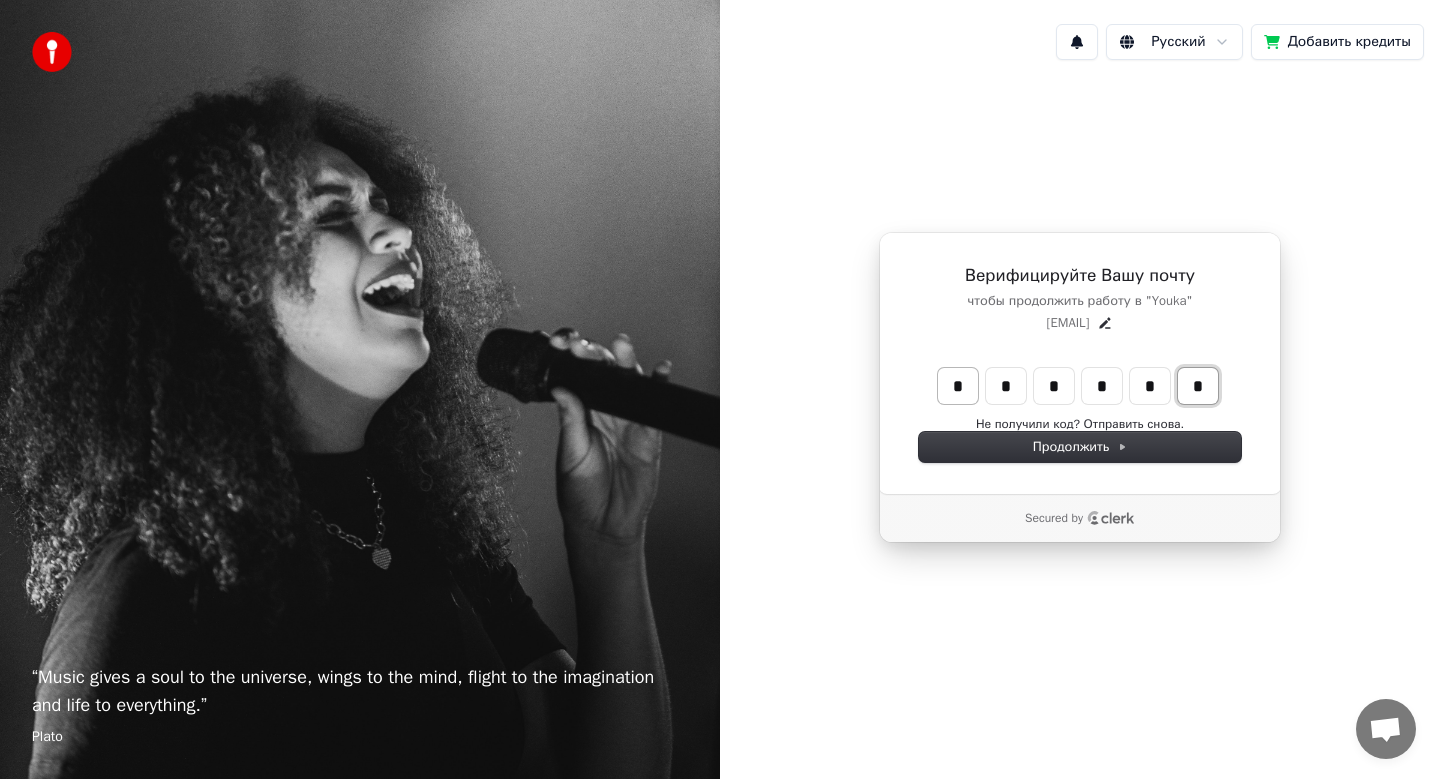 type on "*" 